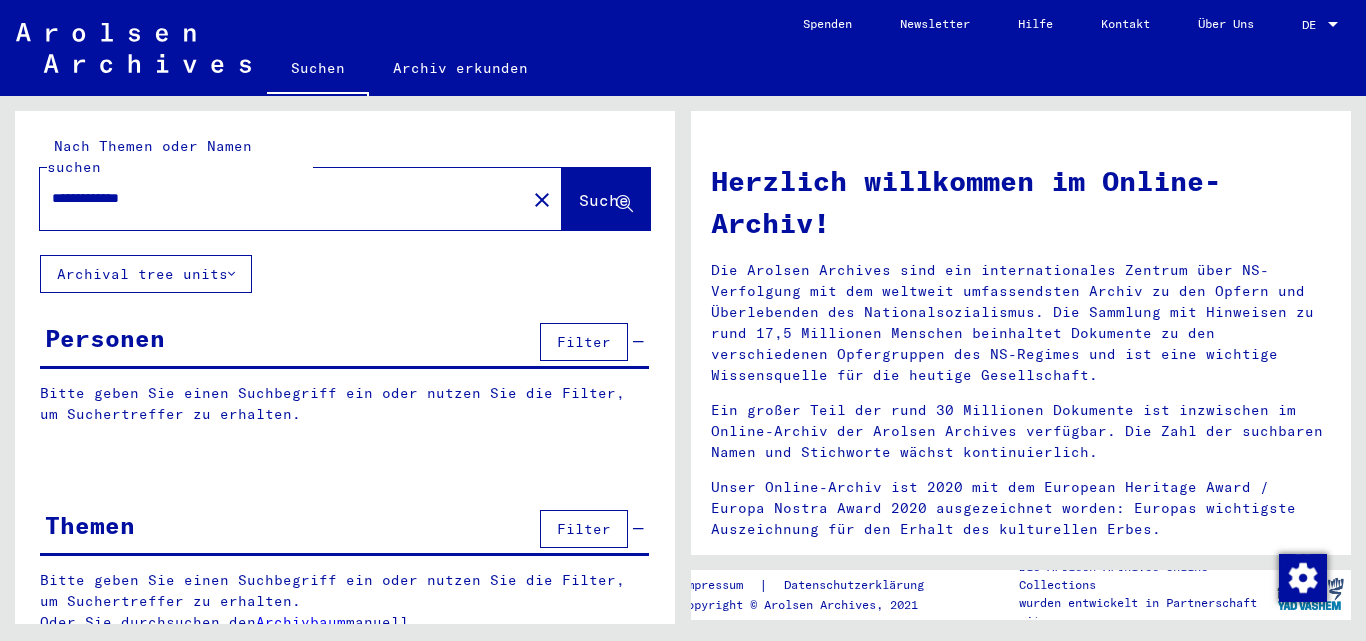scroll, scrollTop: 0, scrollLeft: 0, axis: both 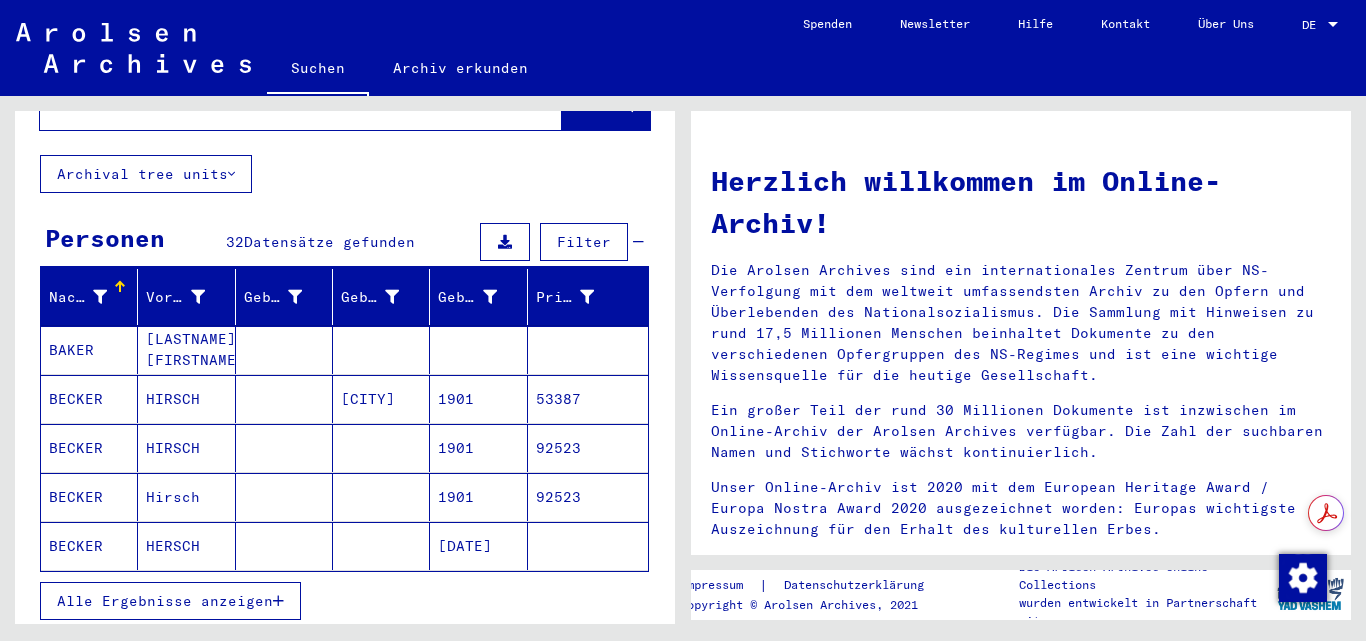 click on "BAKER" at bounding box center (89, 399) 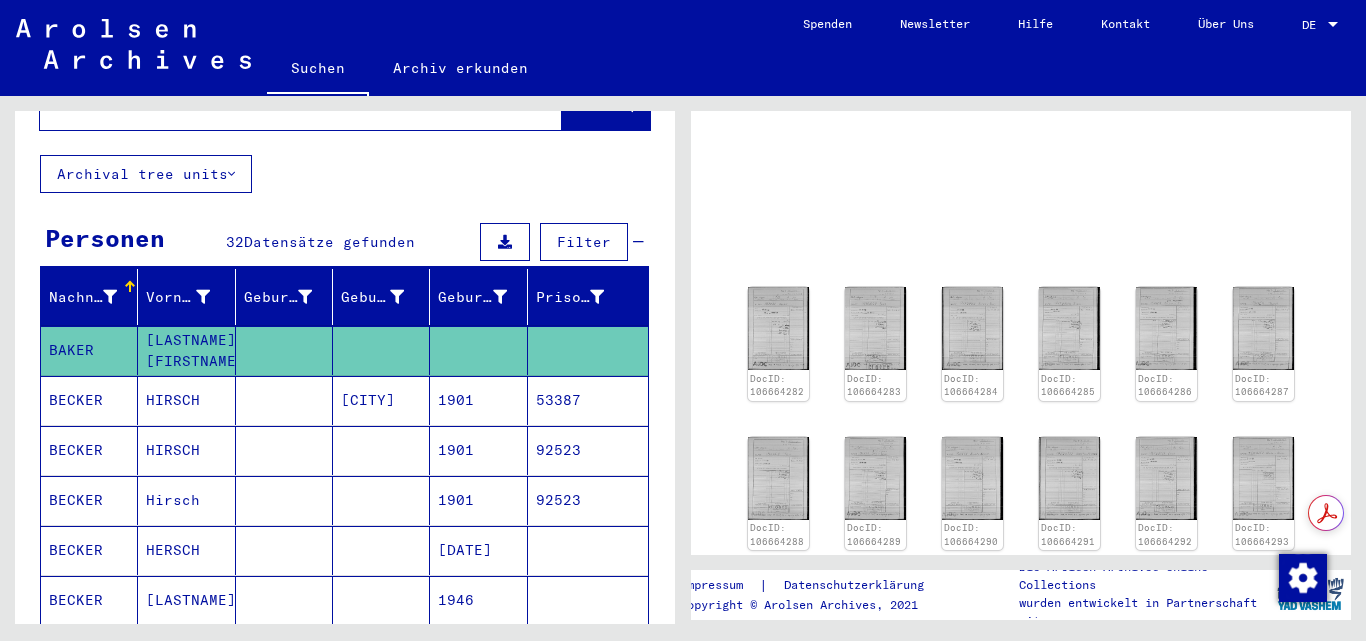 scroll, scrollTop: 100, scrollLeft: 0, axis: vertical 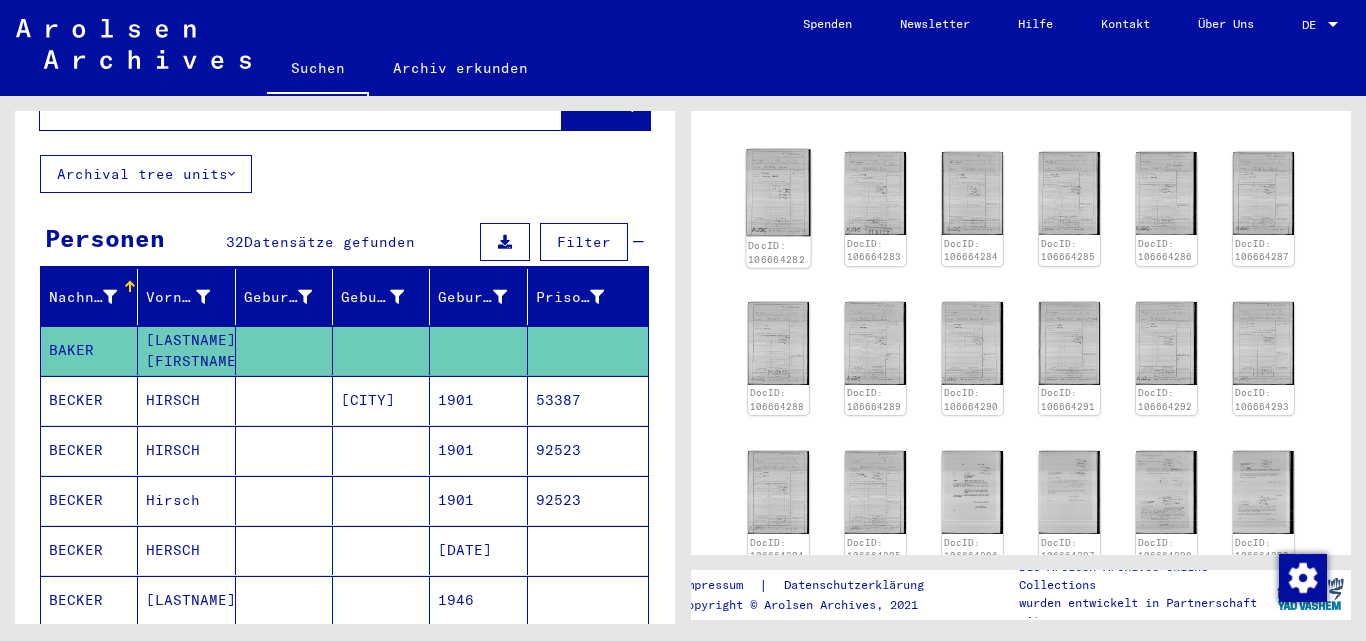 click 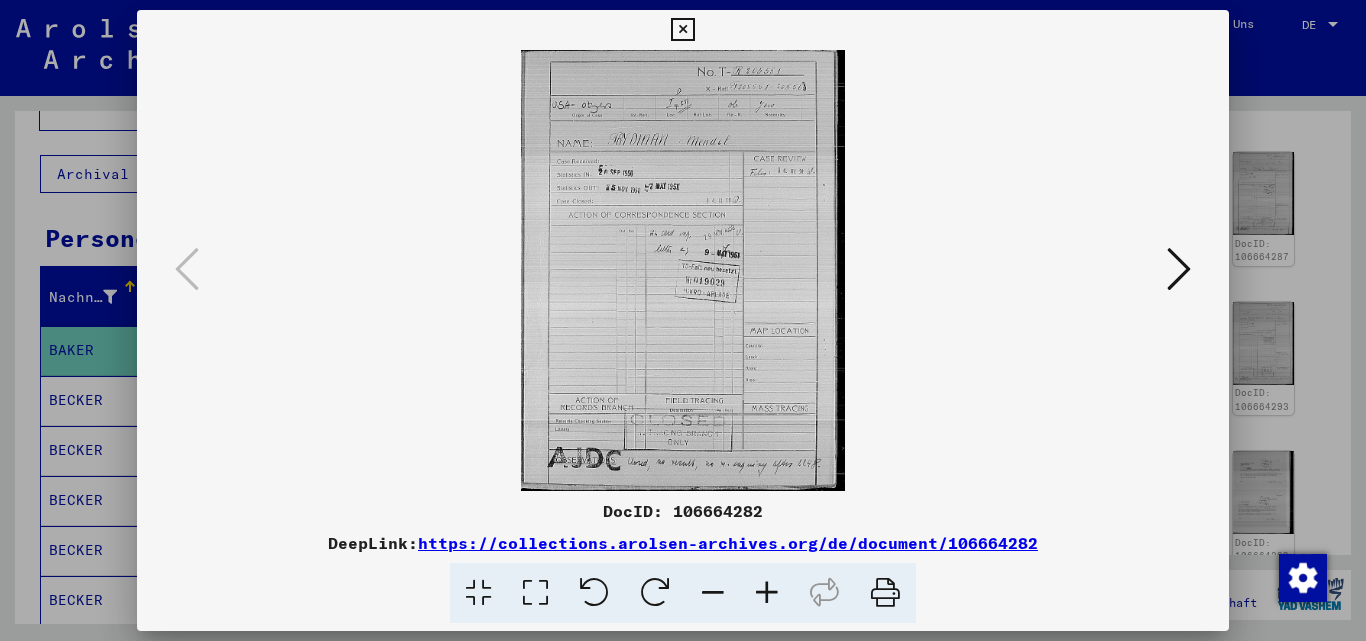 click at bounding box center [767, 593] 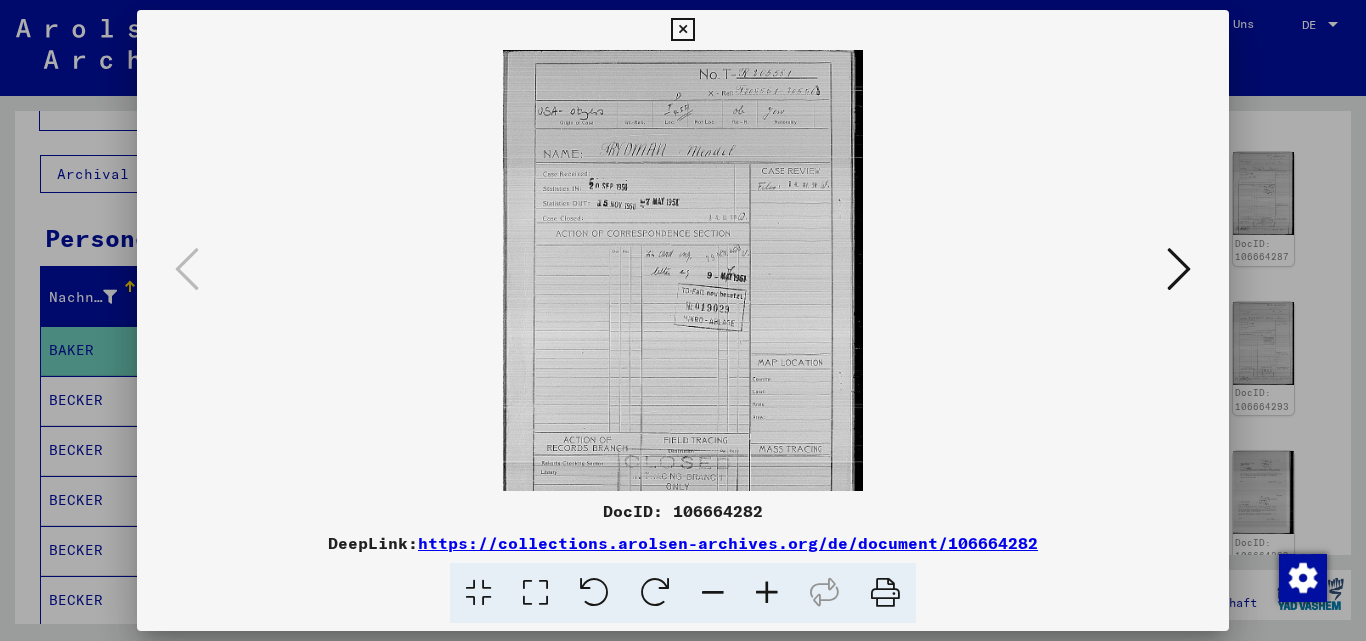 click at bounding box center (767, 593) 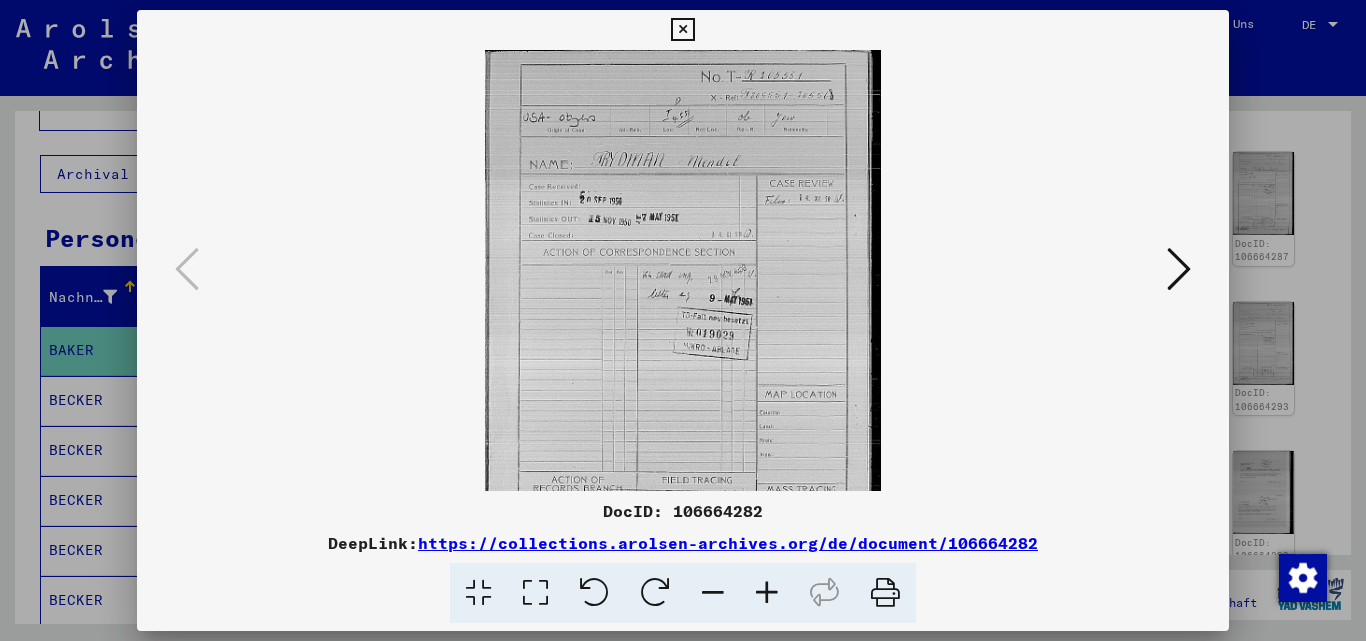 click at bounding box center (767, 593) 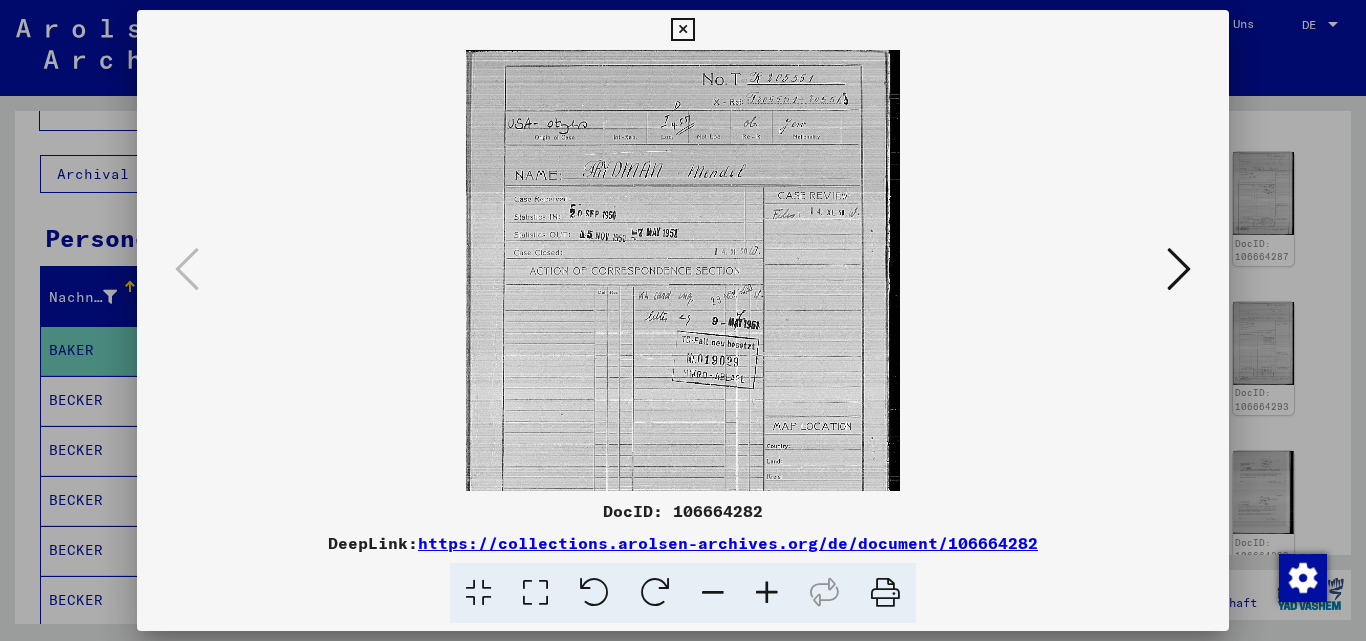 click at bounding box center [767, 593] 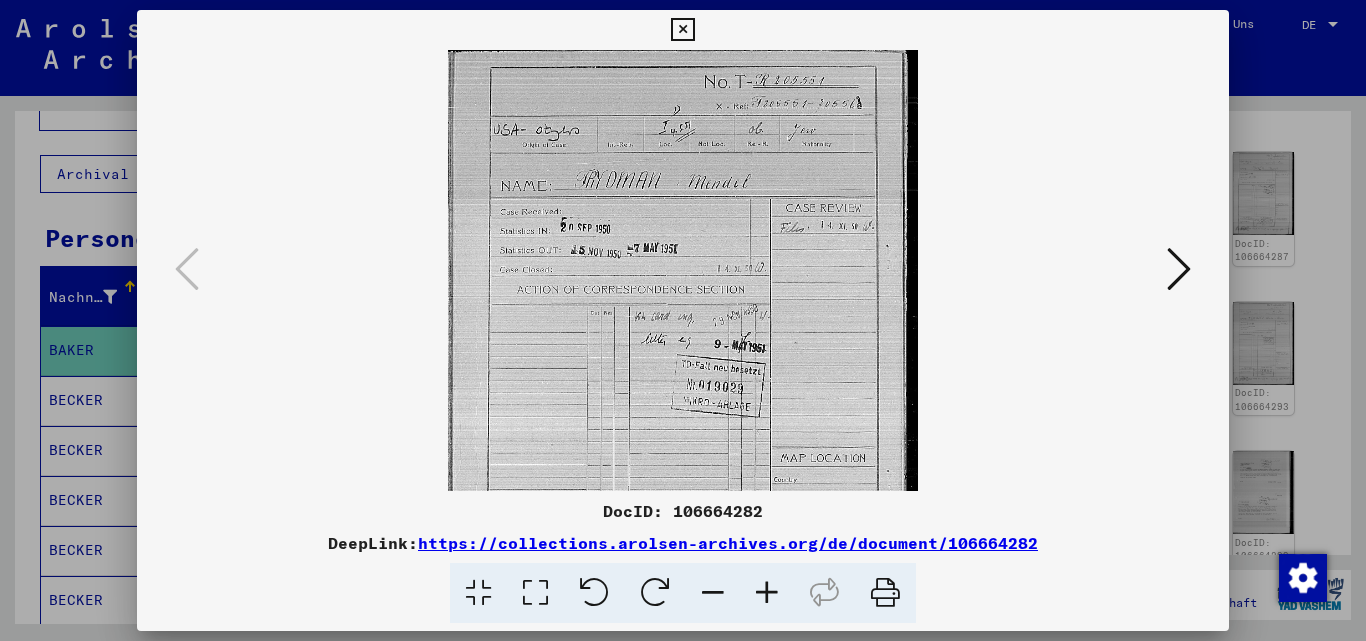 click at bounding box center (767, 593) 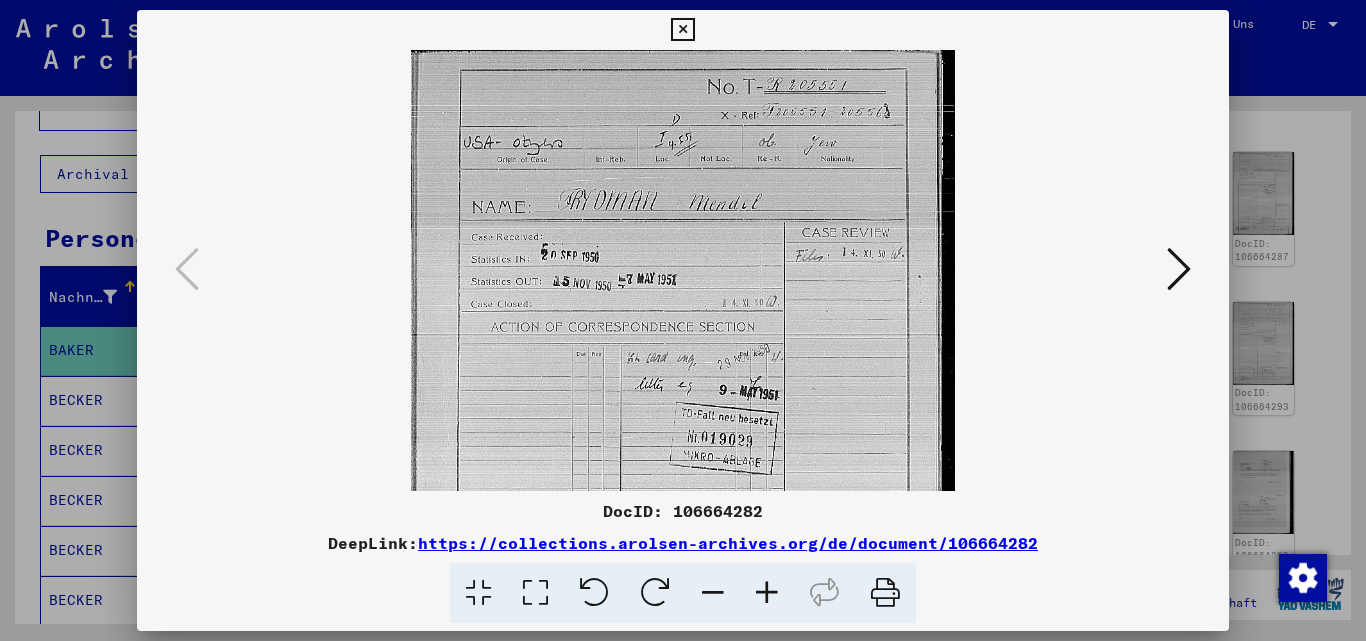 click at bounding box center [767, 593] 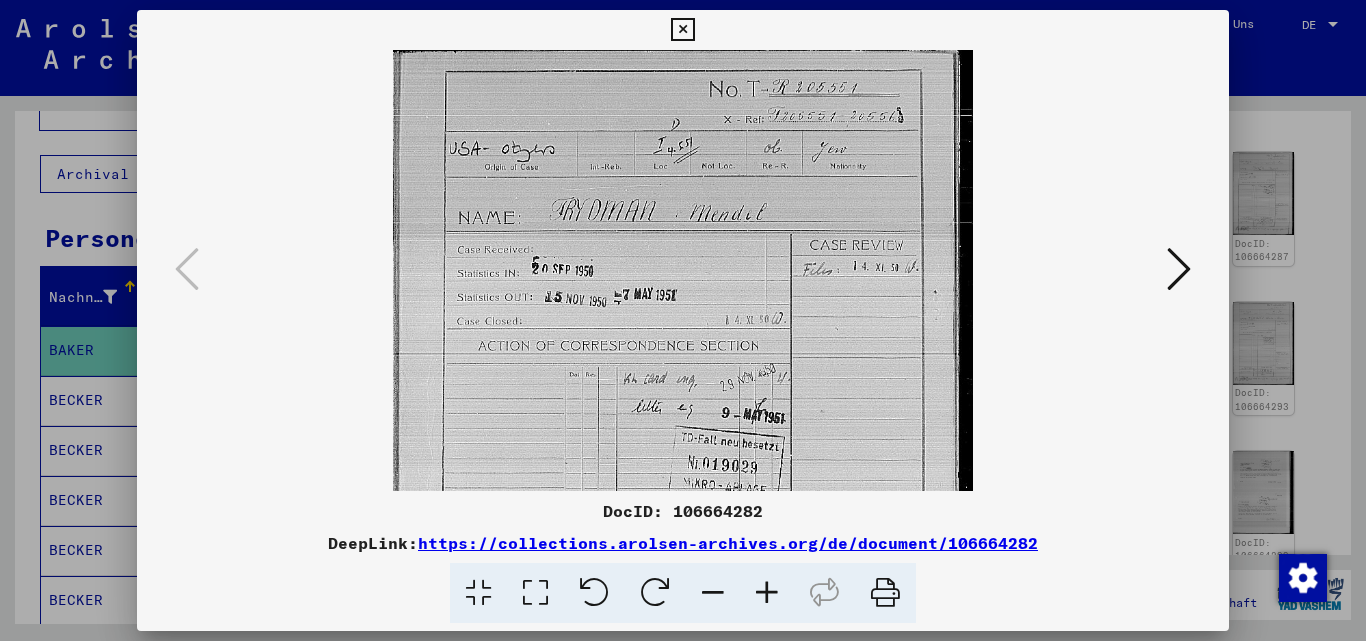 click at bounding box center (767, 593) 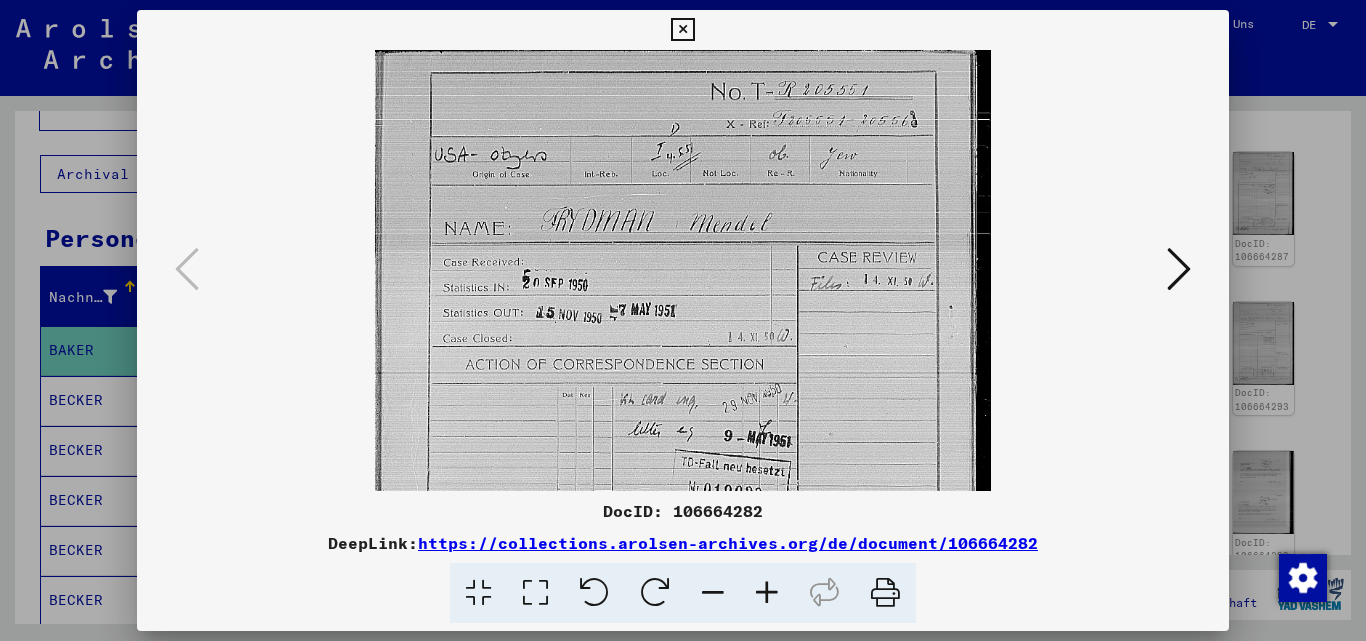 click at bounding box center (767, 593) 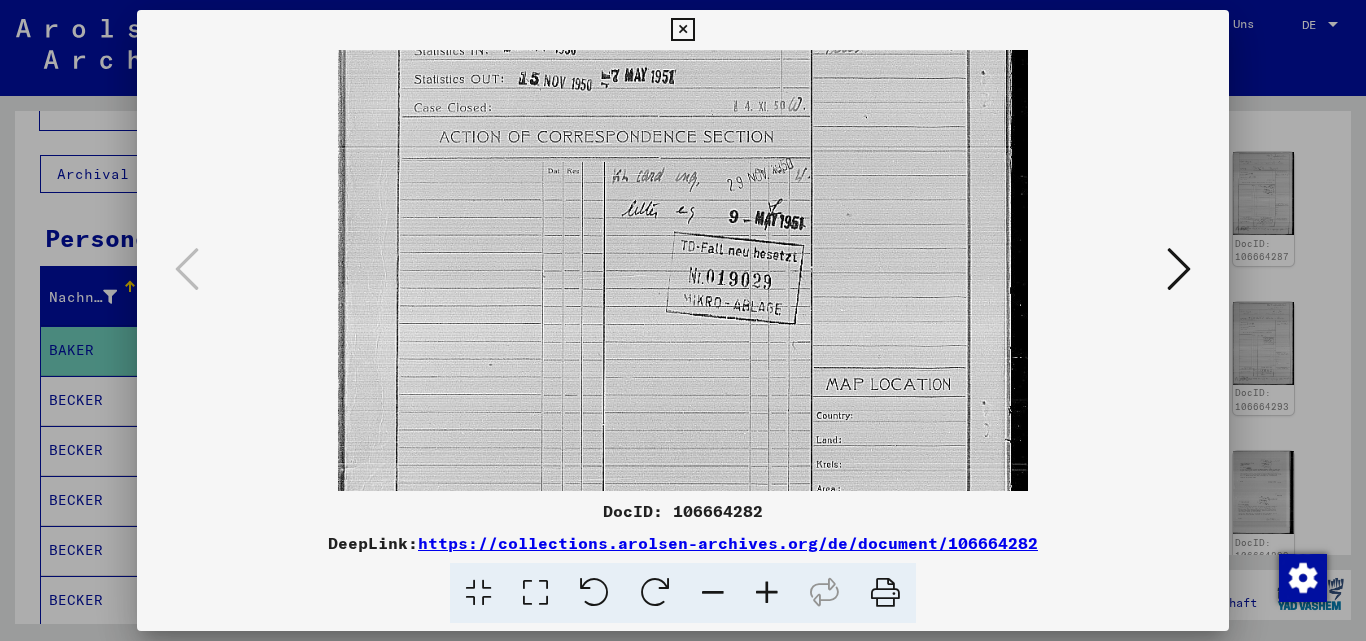 scroll, scrollTop: 275, scrollLeft: 0, axis: vertical 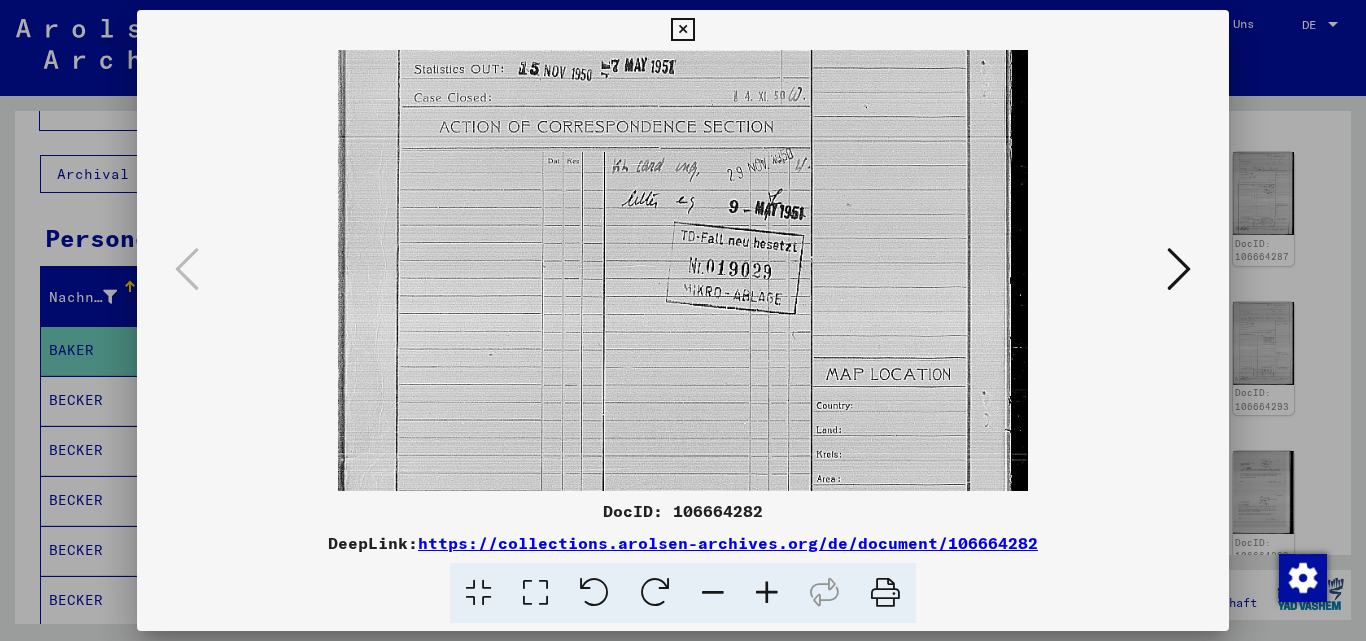 drag, startPoint x: 745, startPoint y: 377, endPoint x: 759, endPoint y: 127, distance: 250.3917 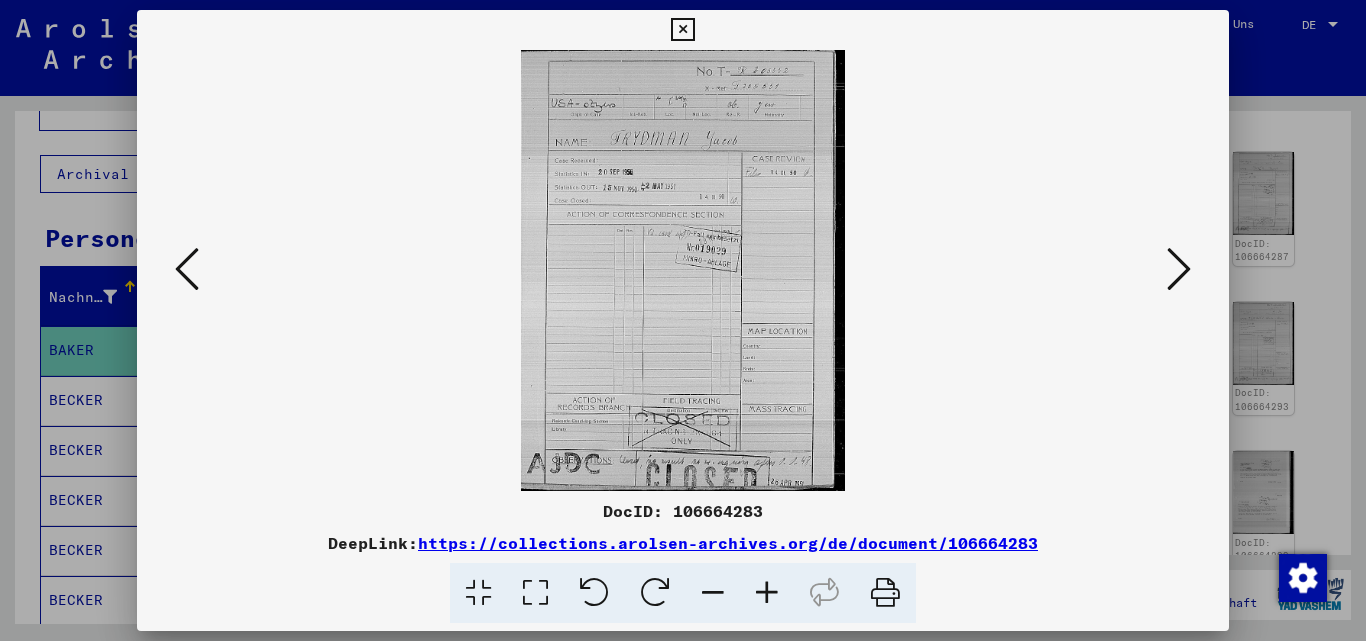 scroll, scrollTop: 0, scrollLeft: 0, axis: both 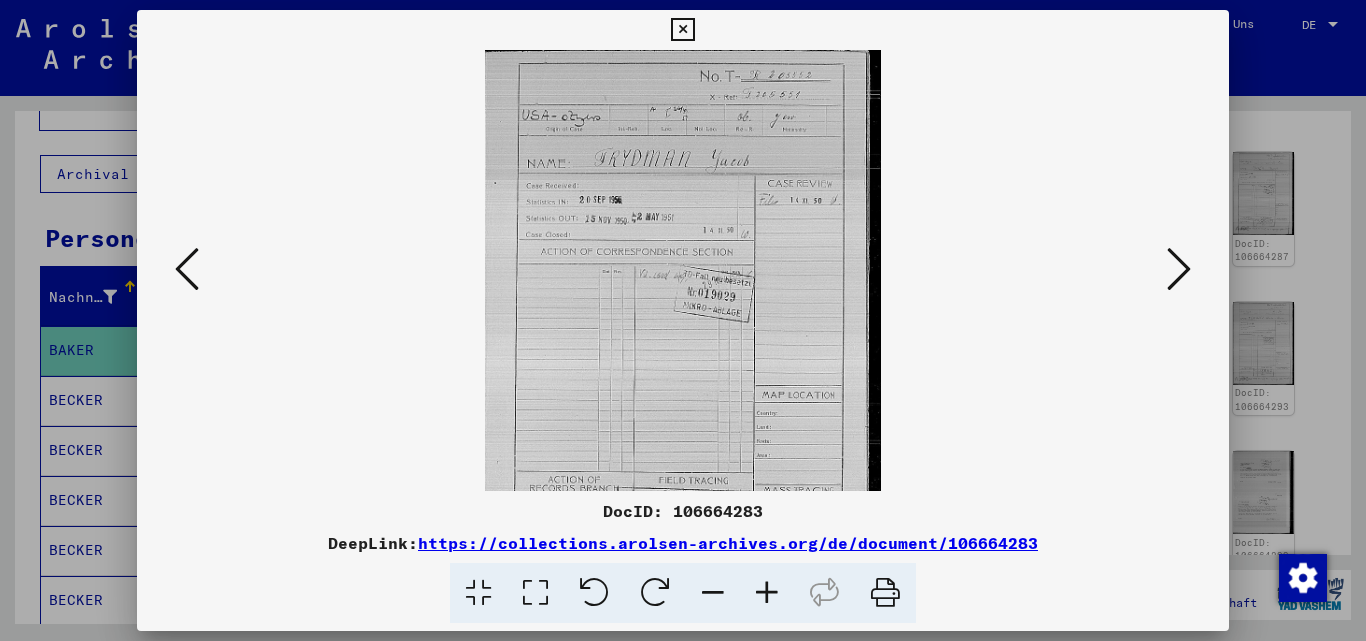 click at bounding box center [767, 593] 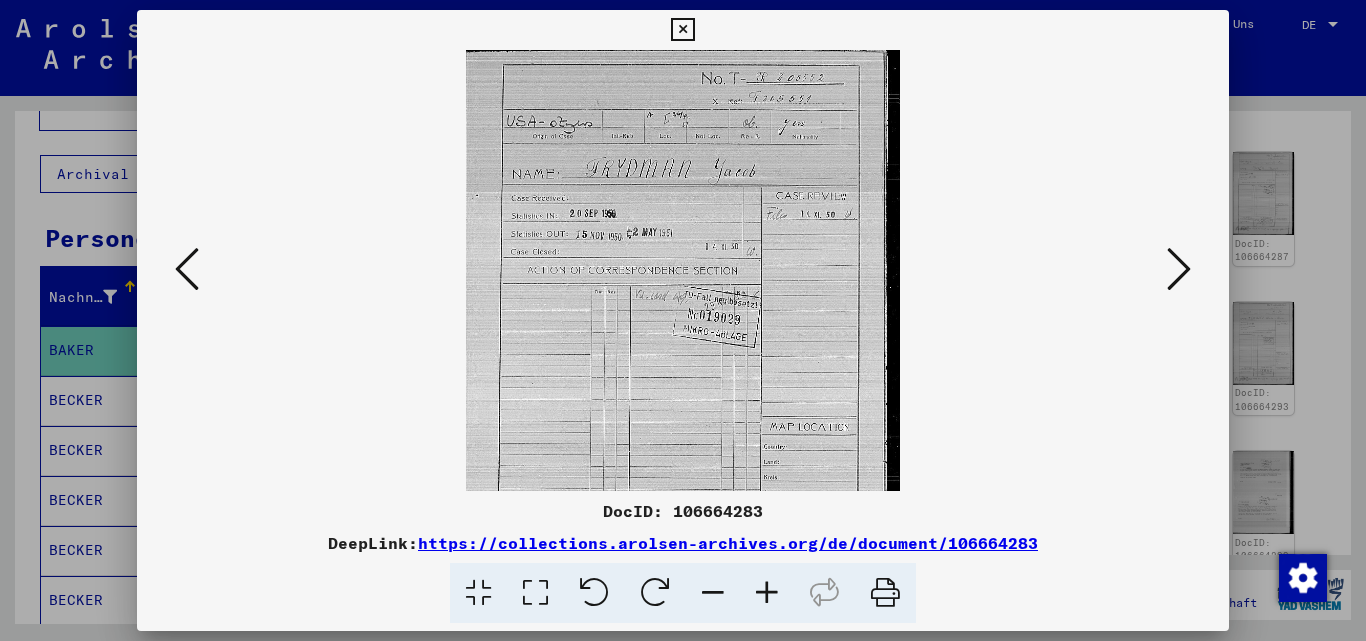click at bounding box center (767, 593) 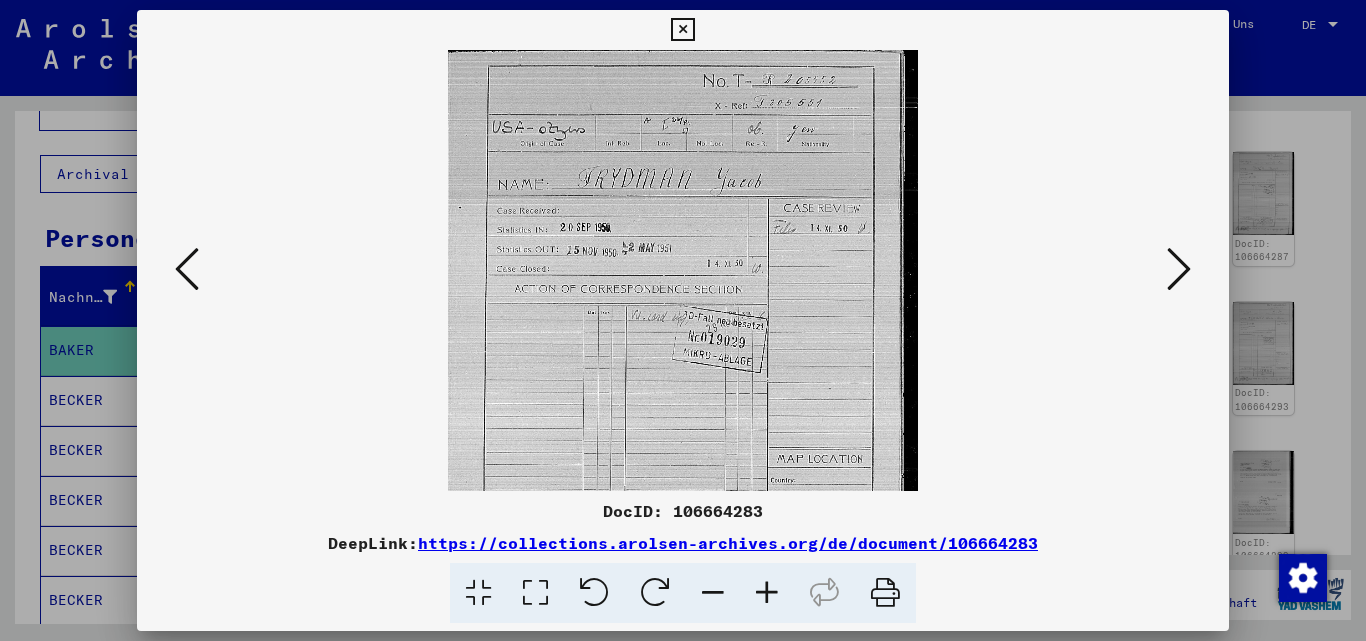 click at bounding box center [767, 593] 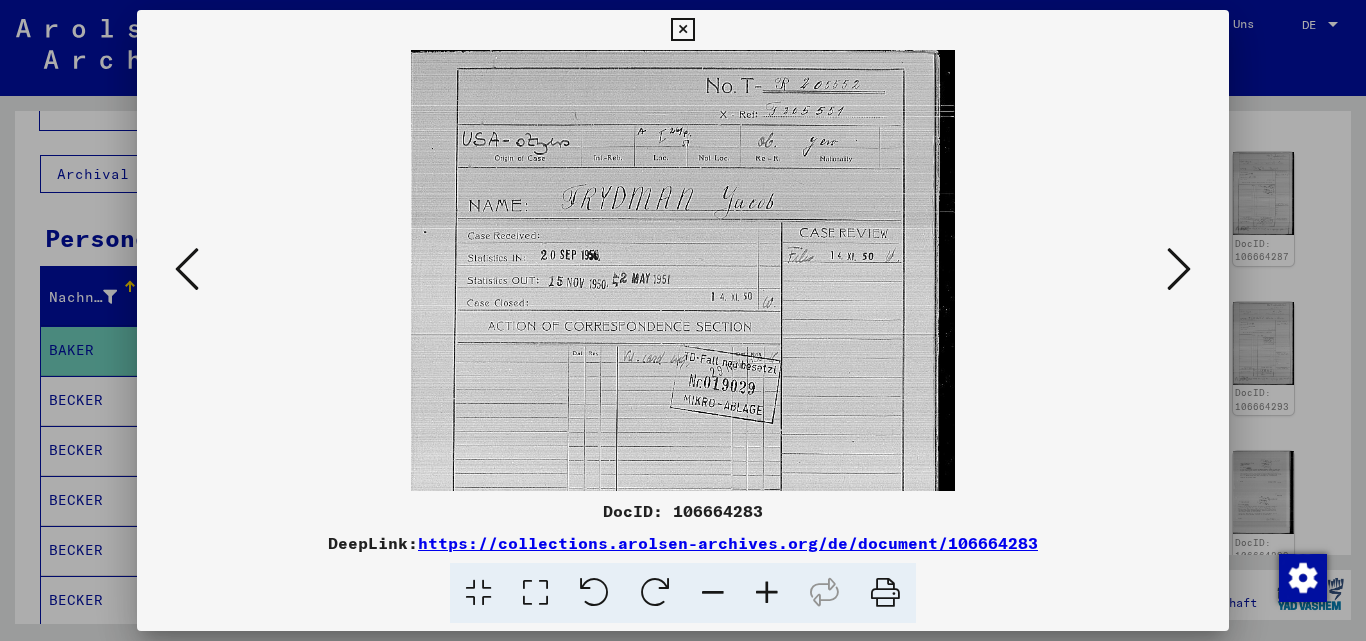 click at bounding box center [767, 593] 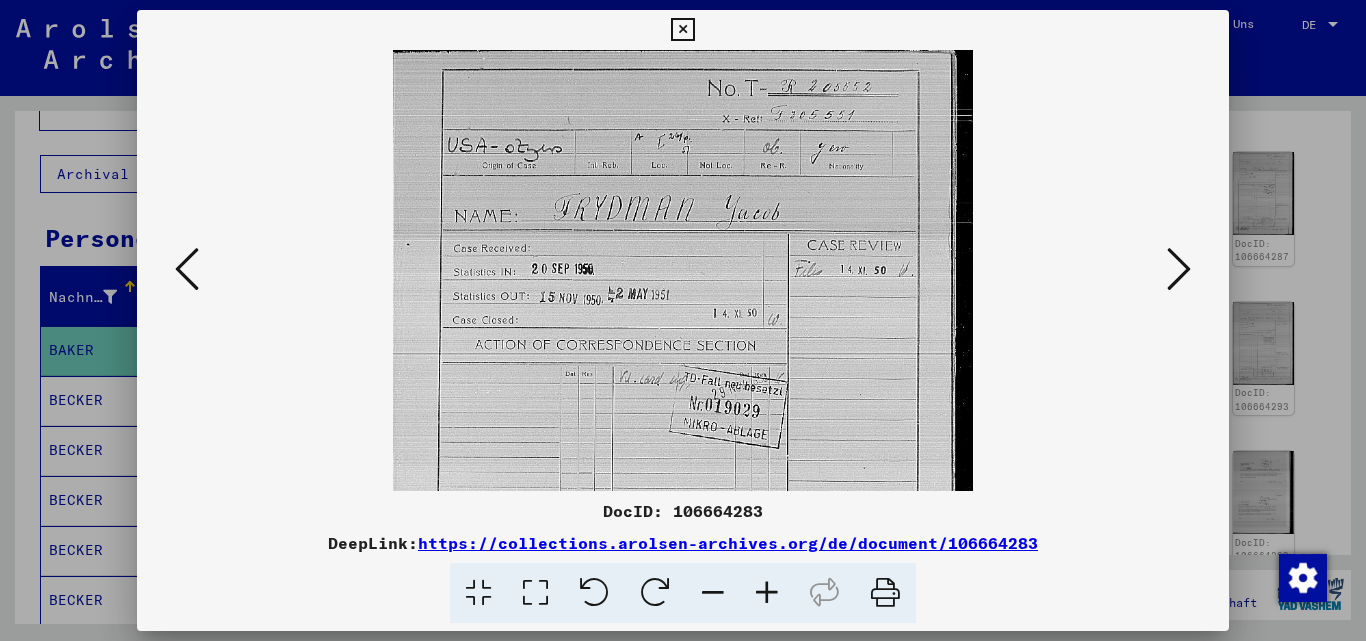 click at bounding box center [767, 593] 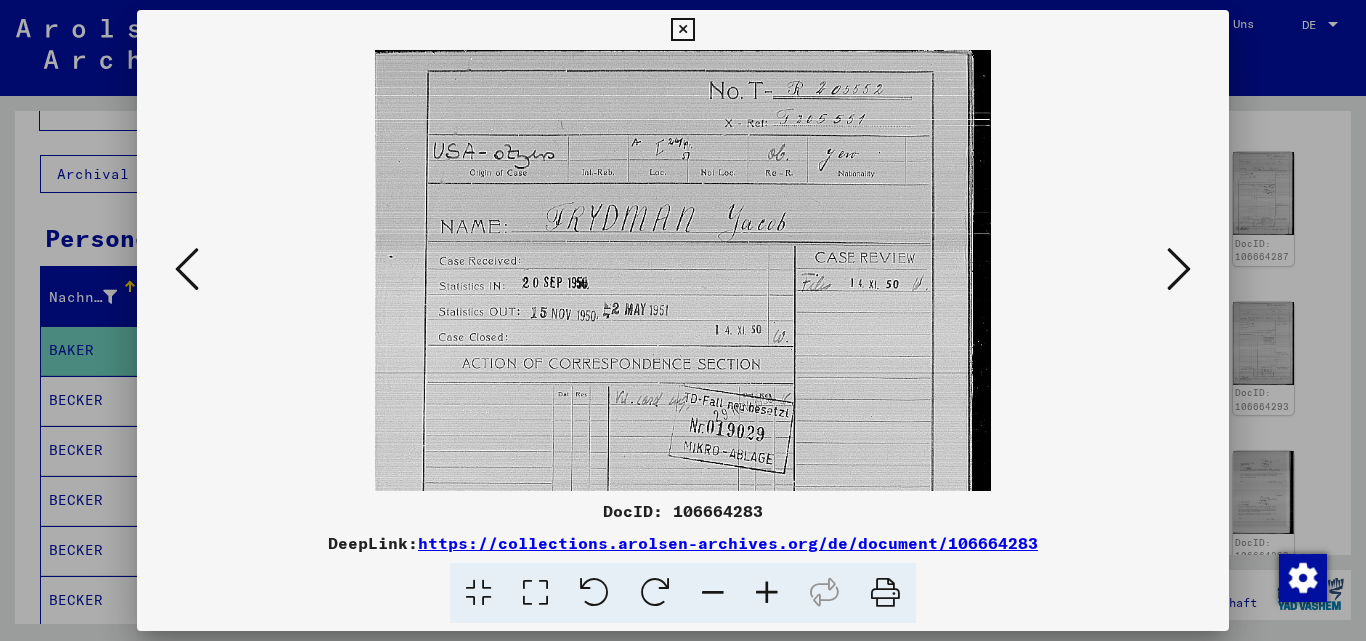 click at bounding box center [1179, 270] 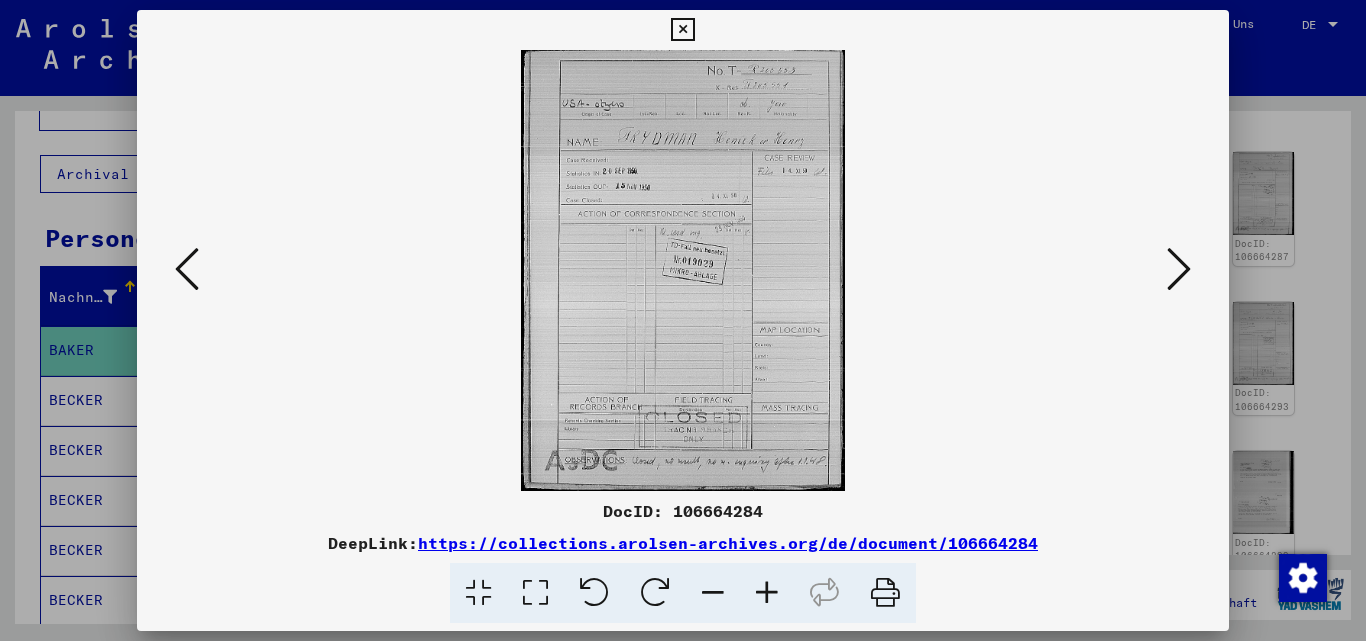 click at bounding box center (1179, 270) 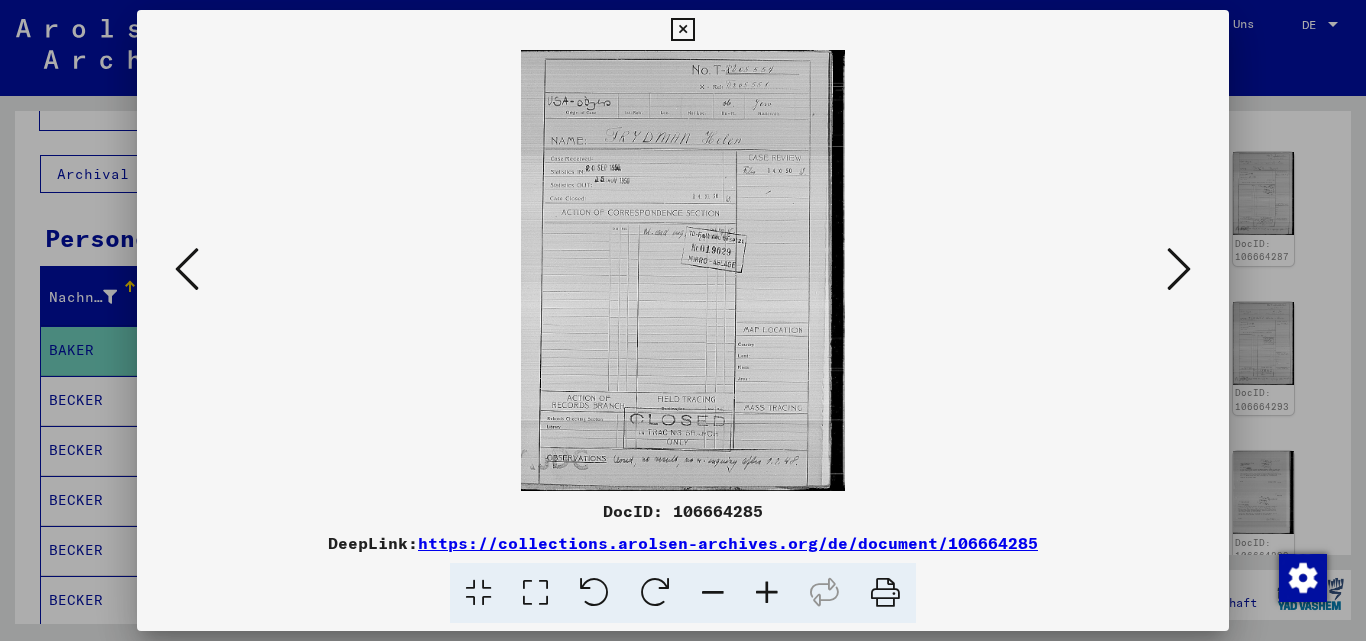 click at bounding box center (1179, 270) 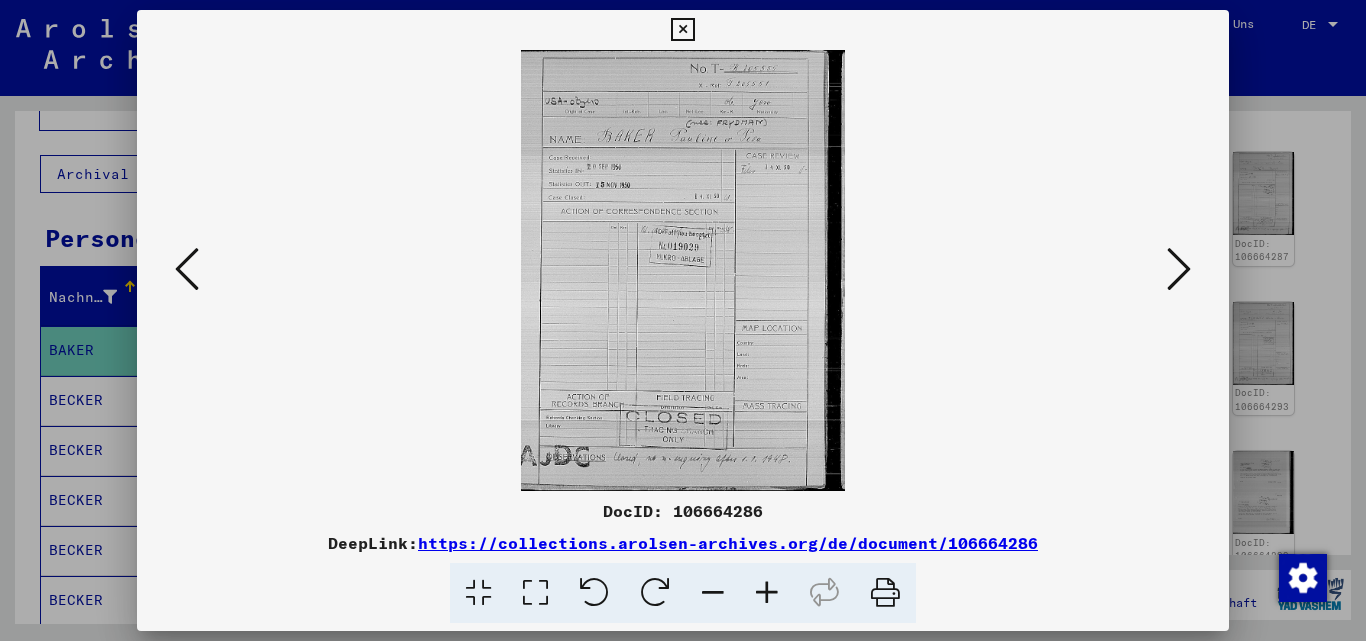 click at bounding box center (767, 593) 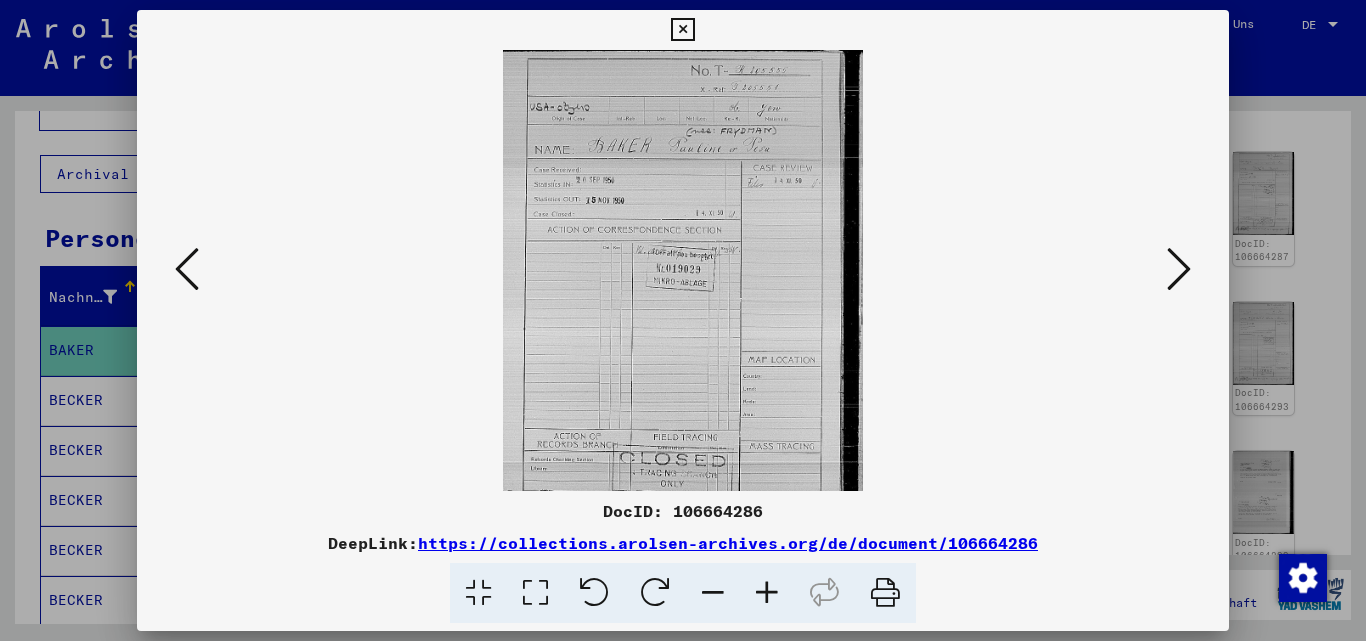 click at bounding box center (767, 593) 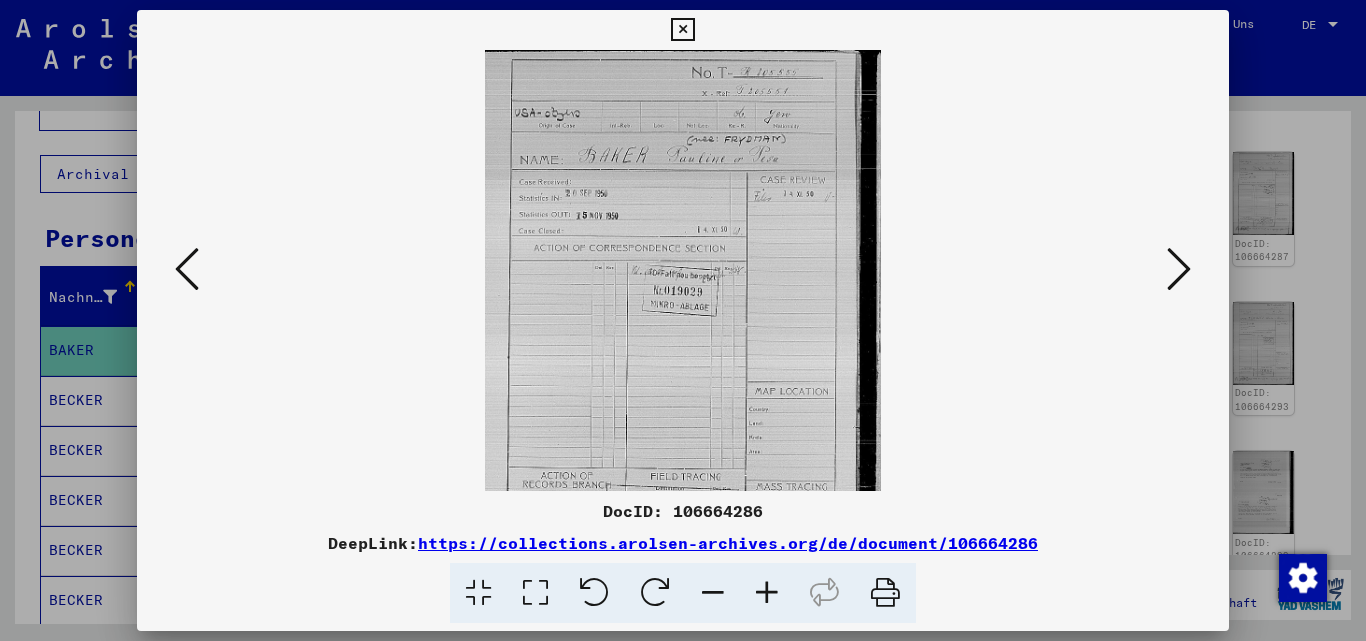 click at bounding box center (767, 593) 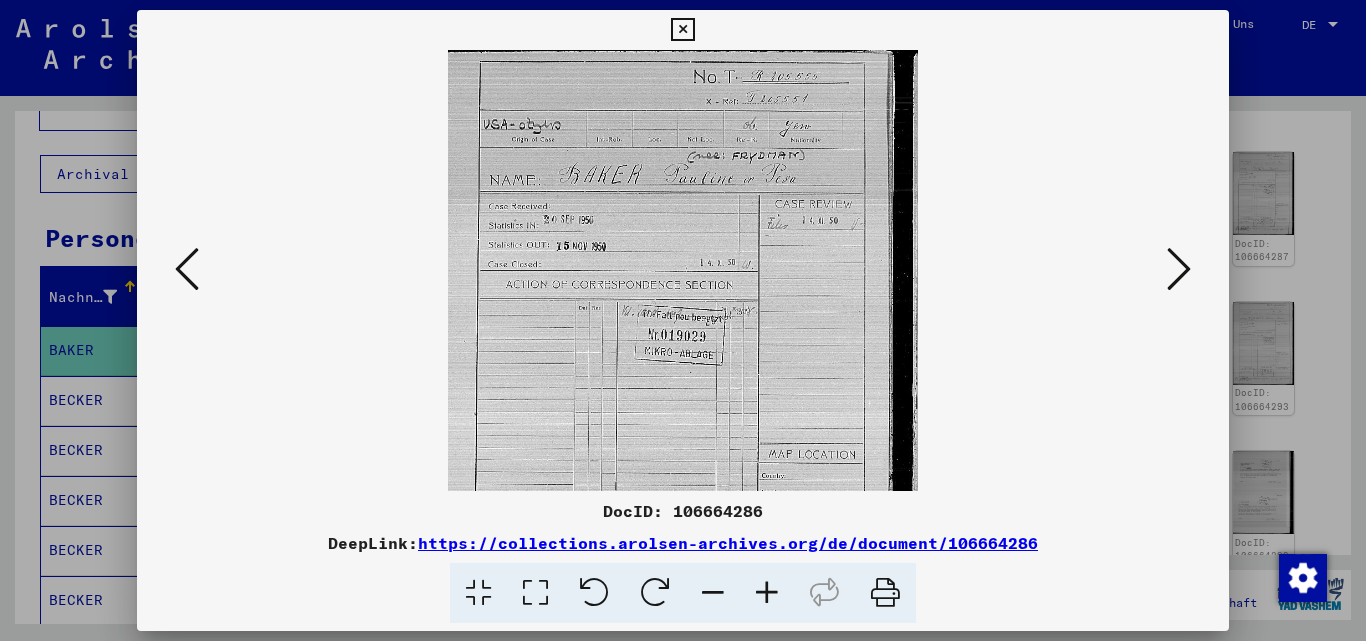 click at bounding box center (767, 593) 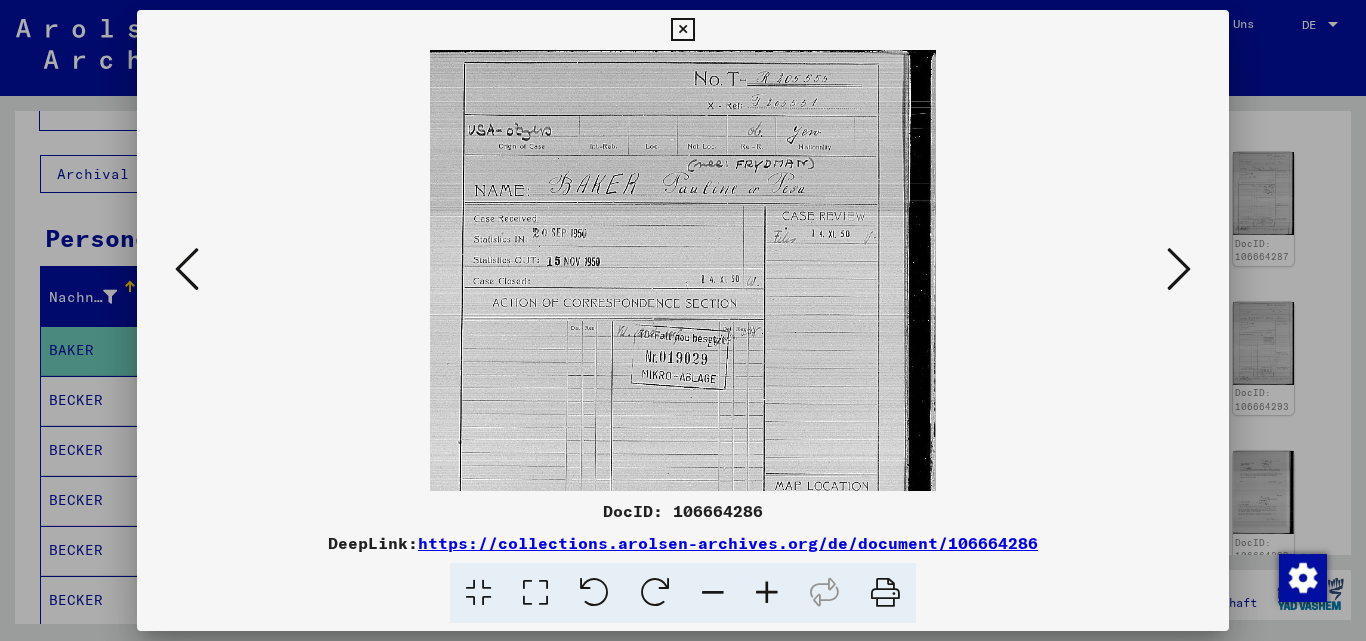click at bounding box center (767, 593) 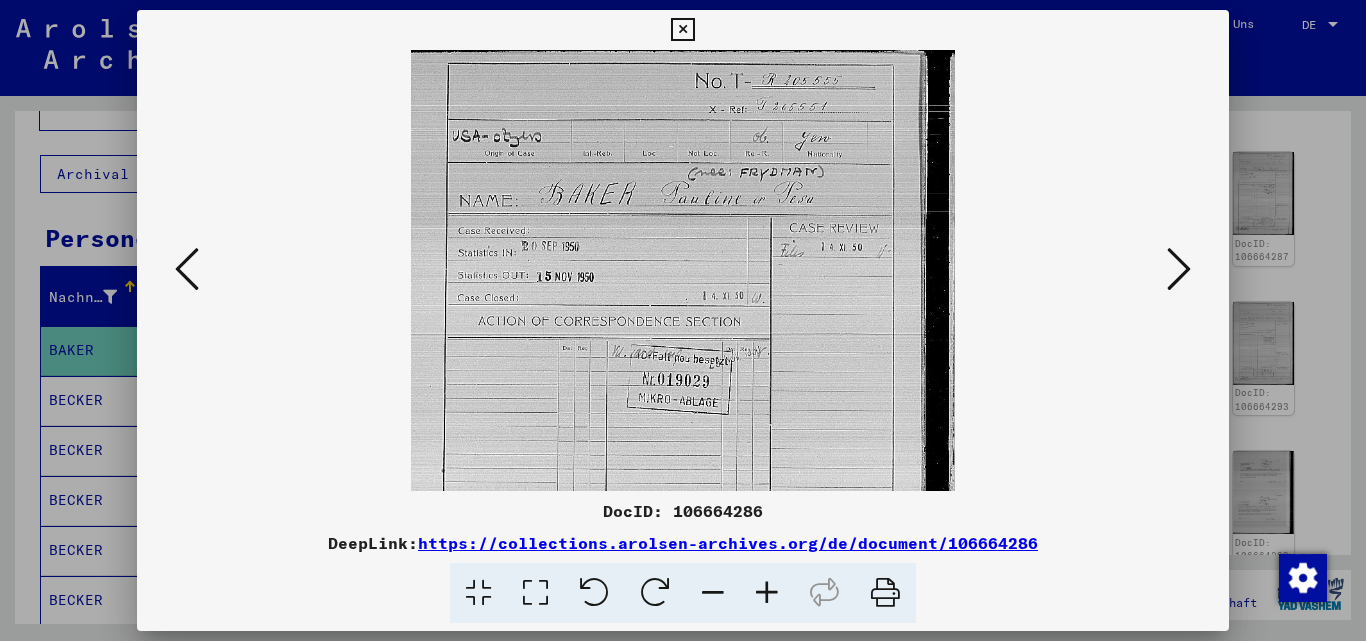 click at bounding box center (767, 593) 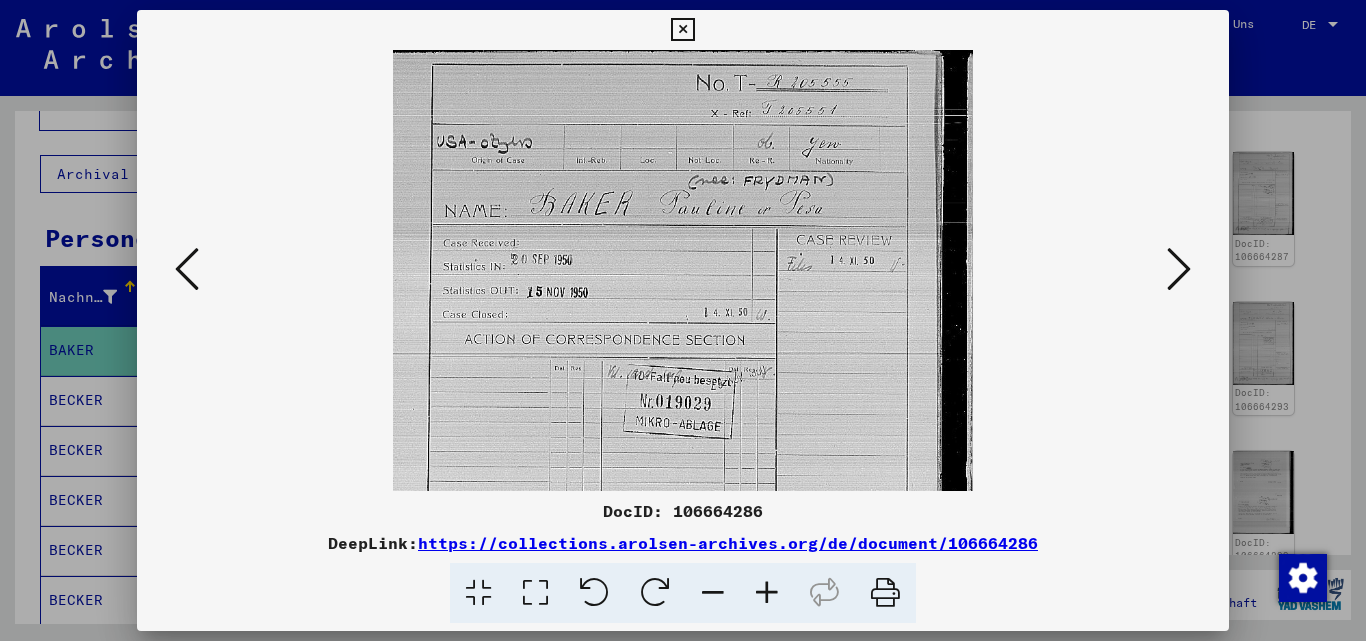 click at bounding box center (1179, 269) 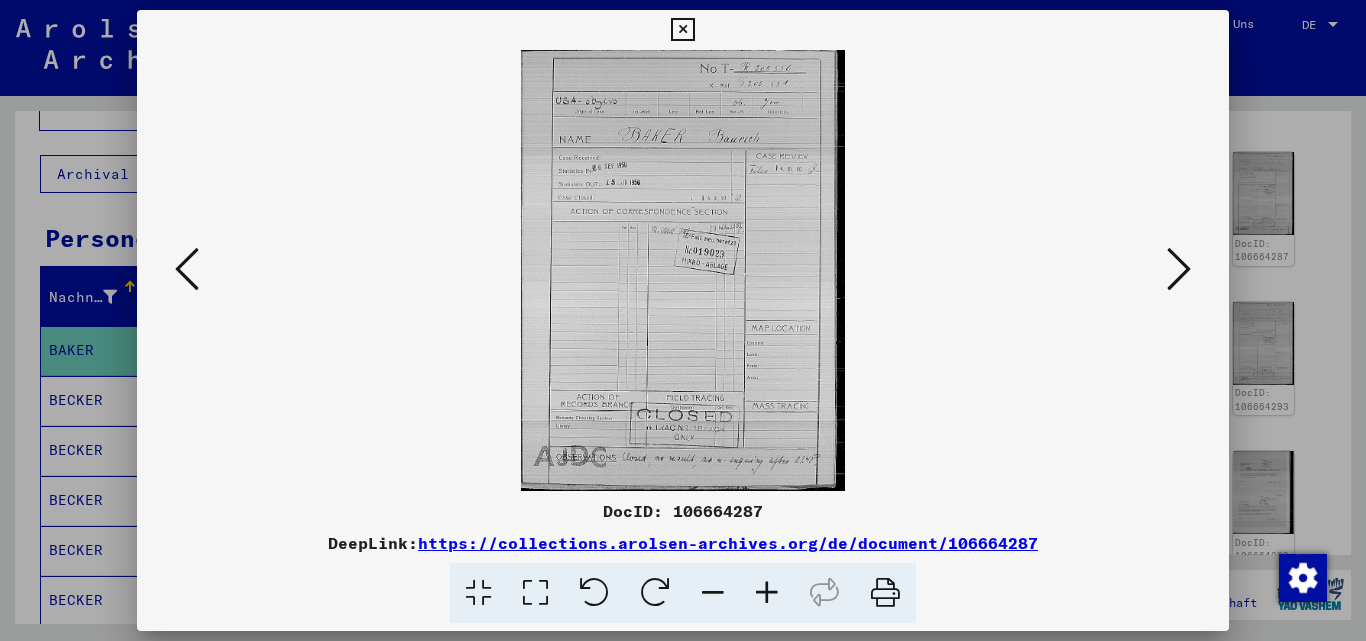 click at bounding box center (1179, 269) 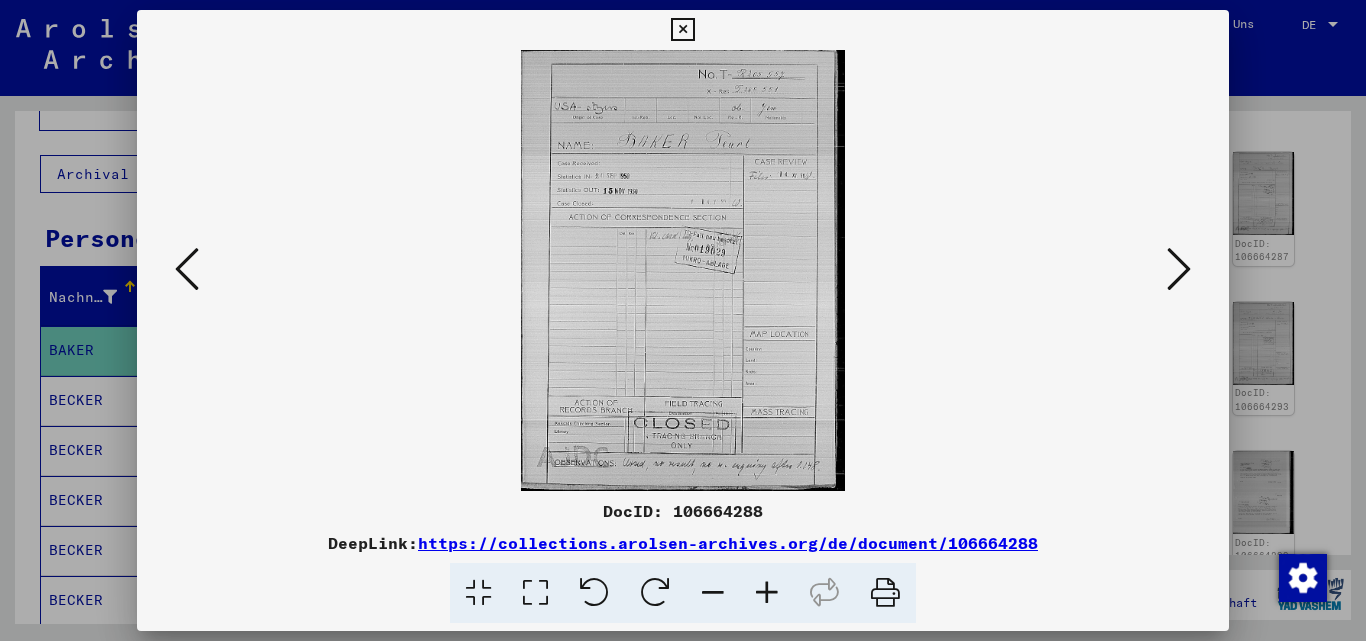 click at bounding box center [1179, 269] 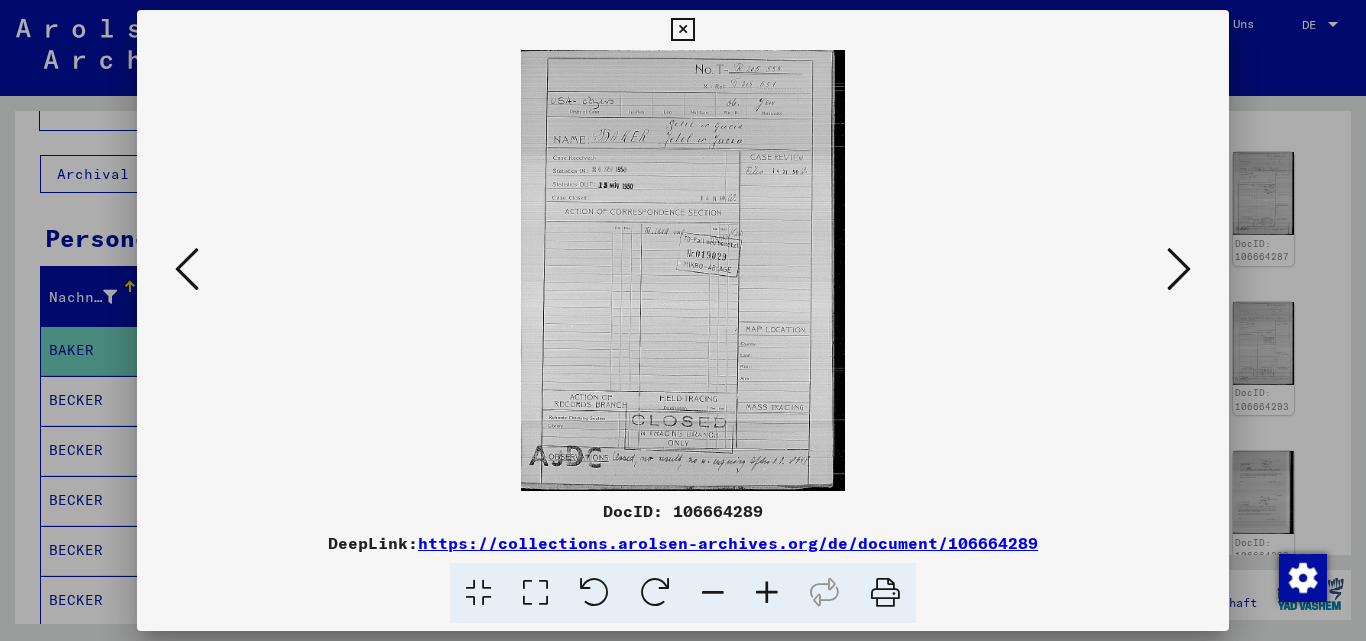click at bounding box center (1179, 269) 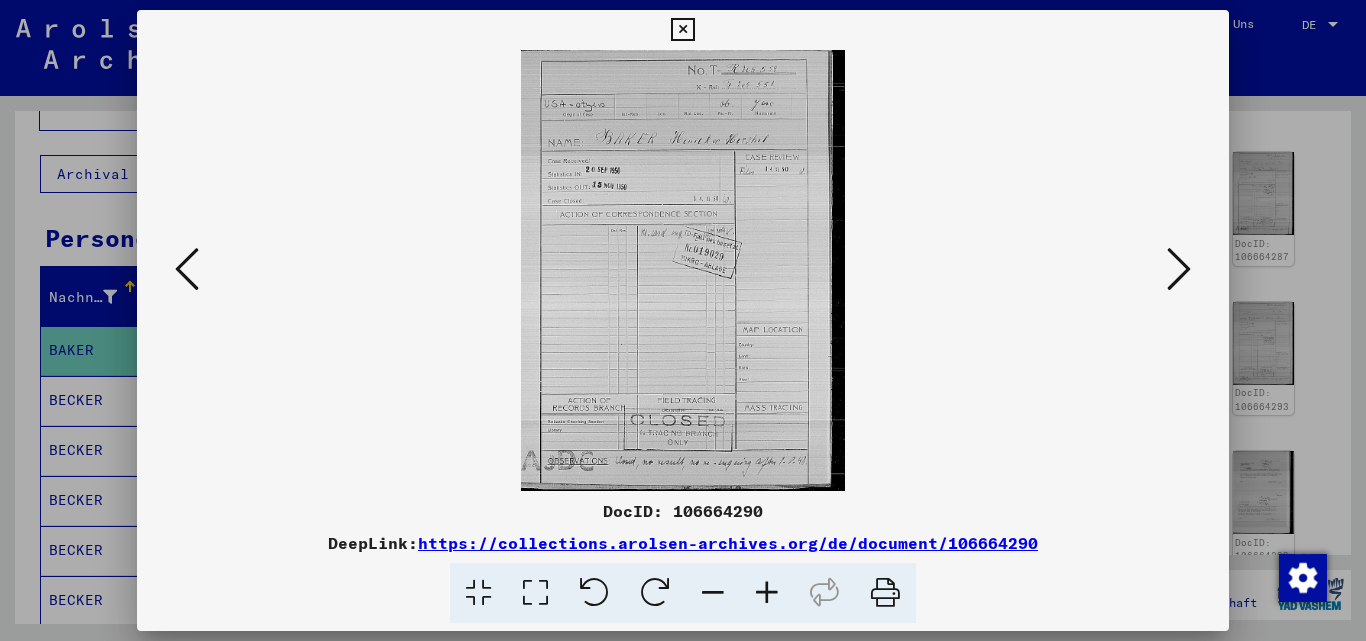 click at bounding box center [683, 320] 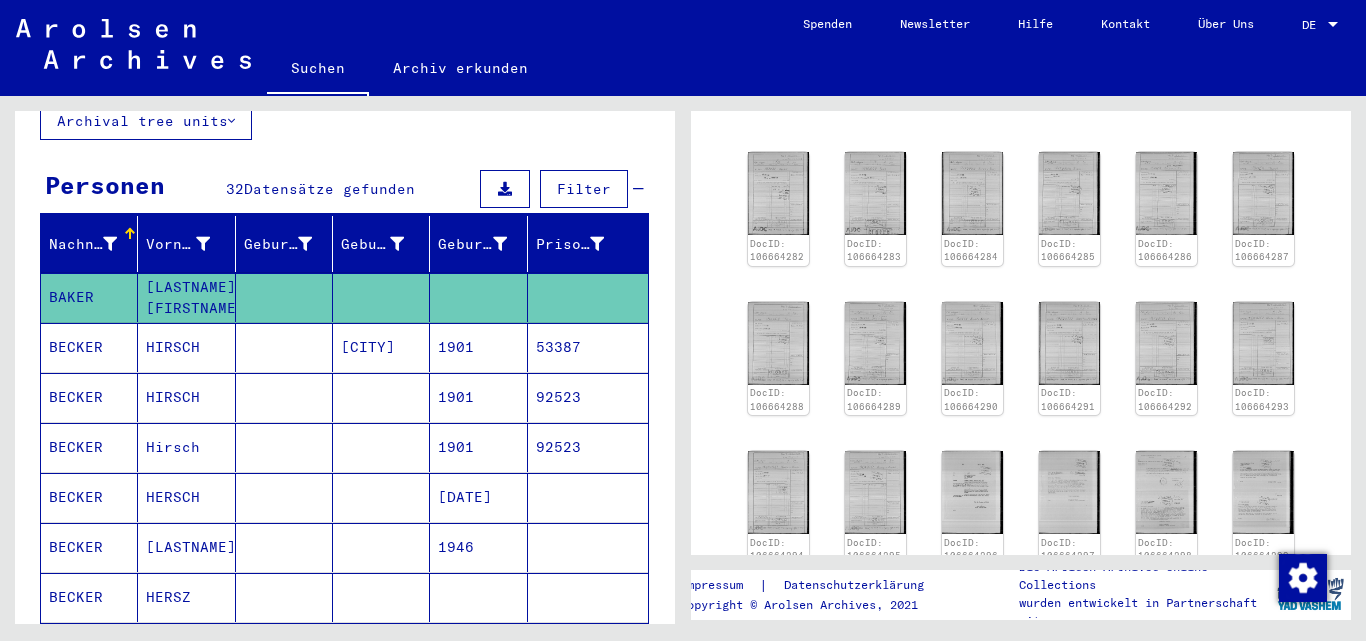 scroll, scrollTop: 200, scrollLeft: 0, axis: vertical 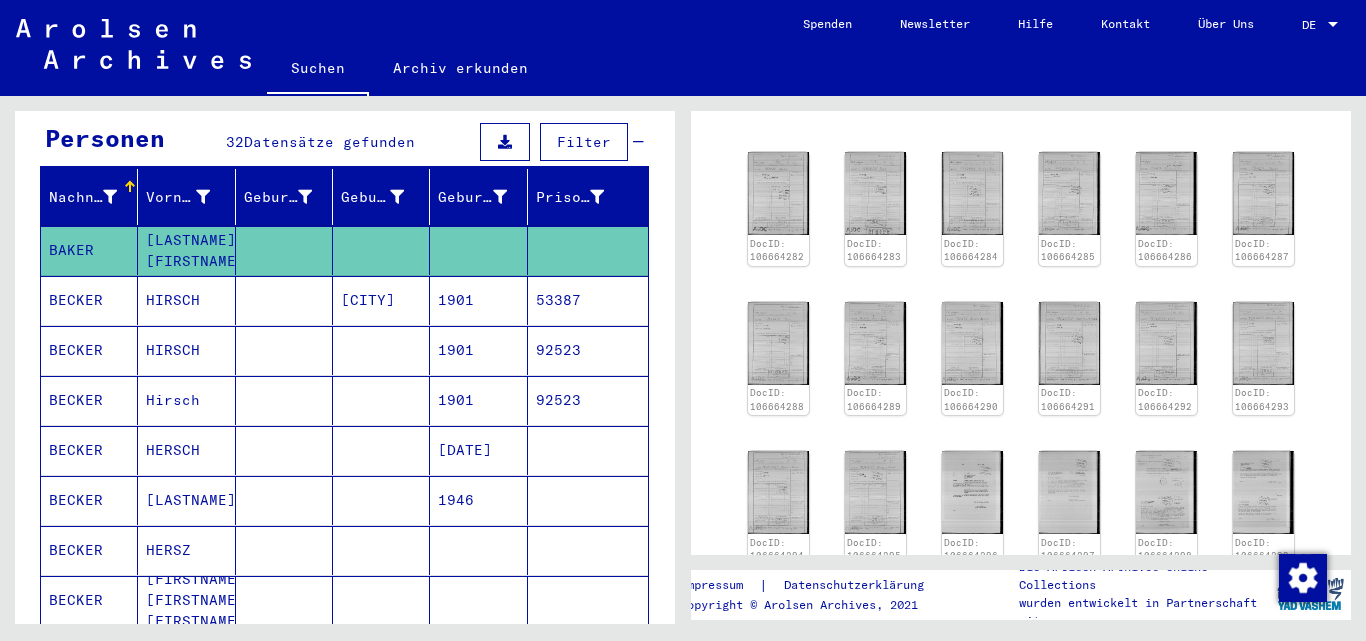 click on "HIRSCH" at bounding box center (186, 350) 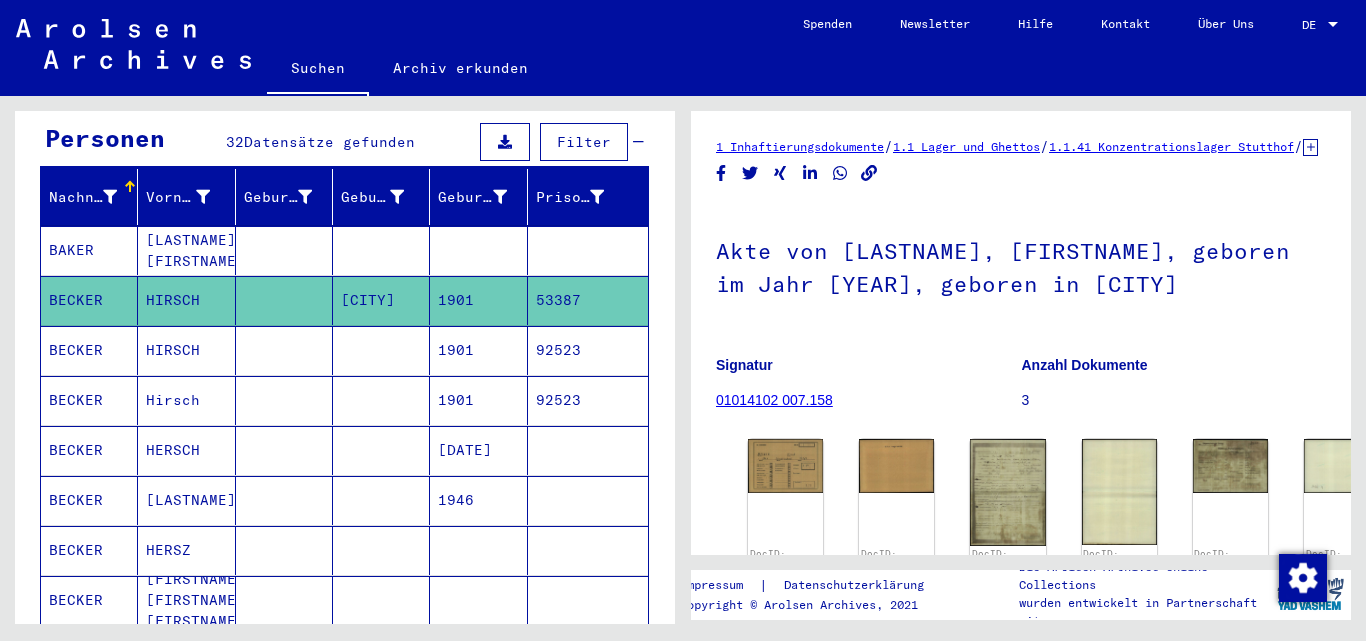 scroll, scrollTop: 0, scrollLeft: 0, axis: both 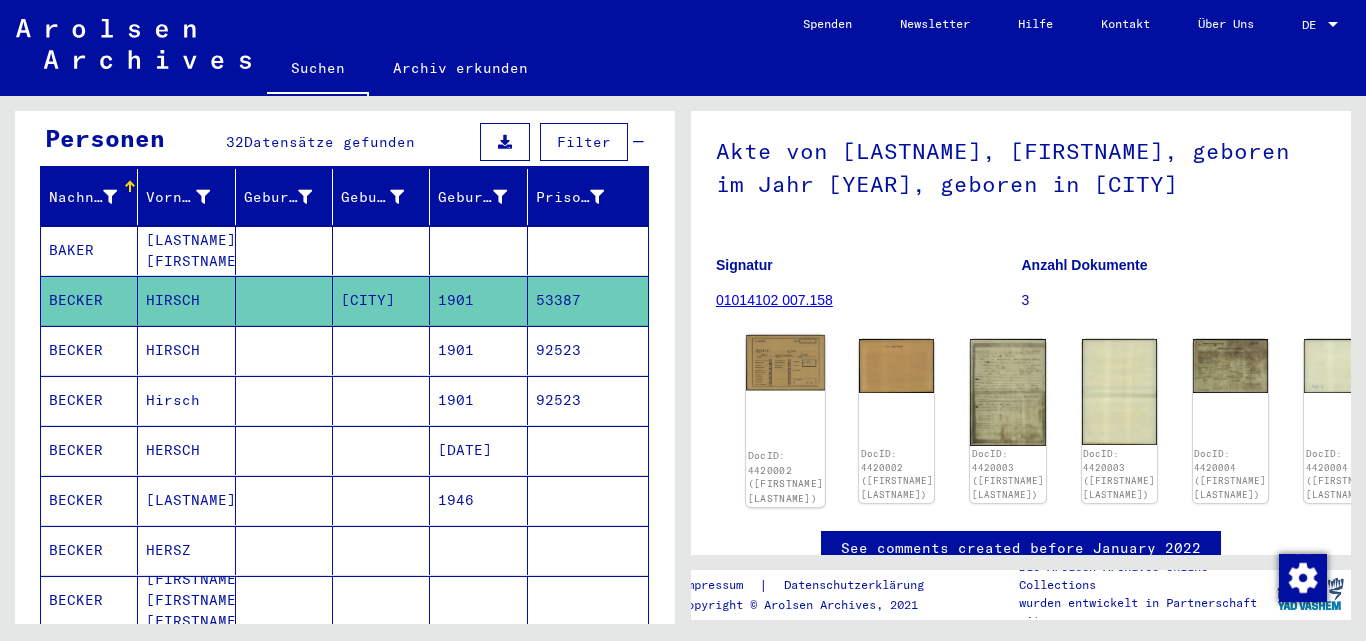 click 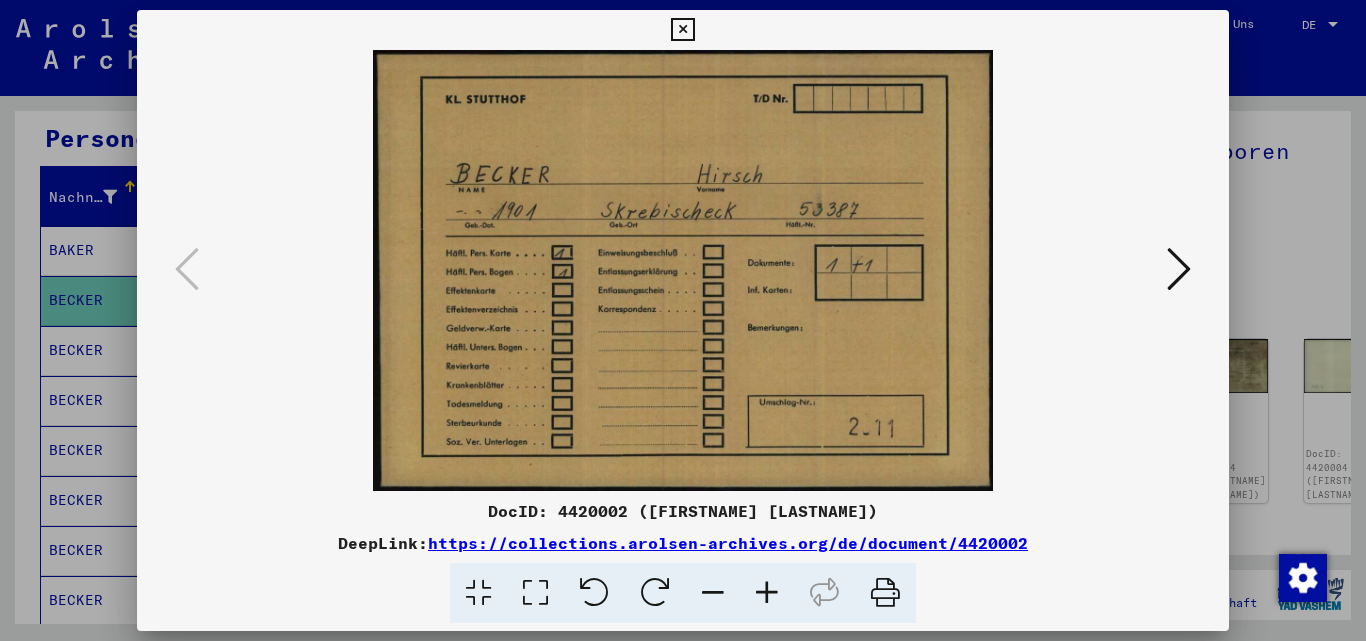 click at bounding box center (1179, 270) 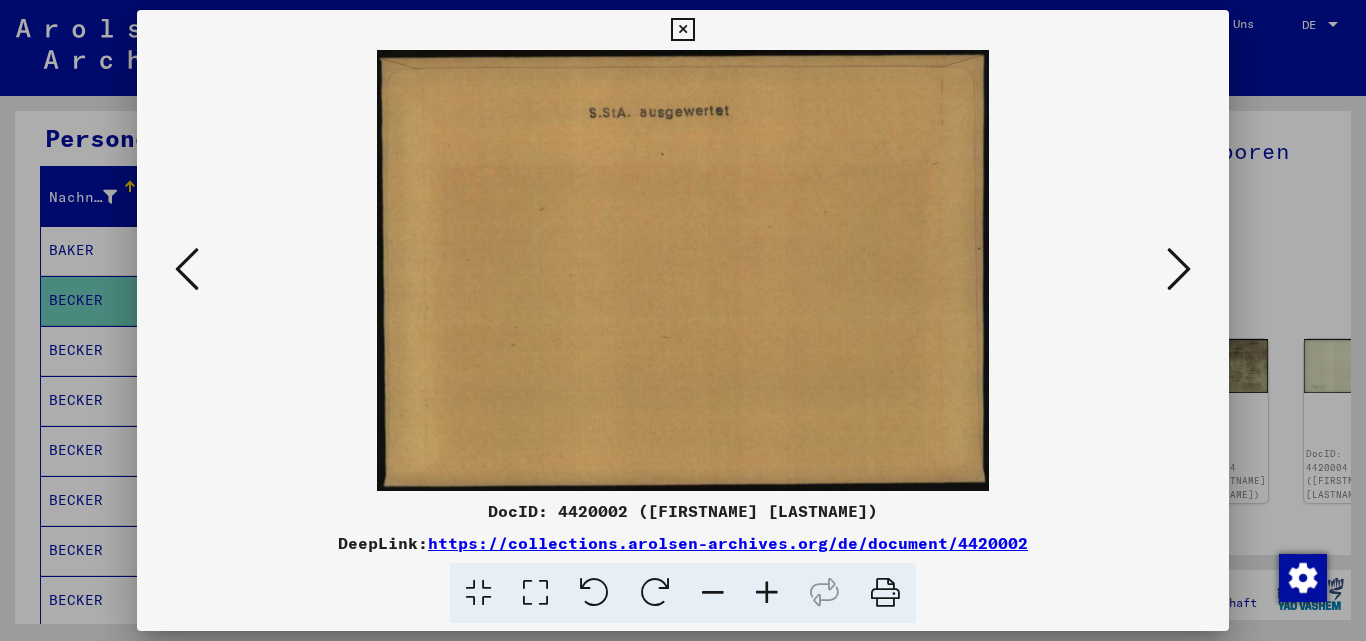 click at bounding box center [1179, 270] 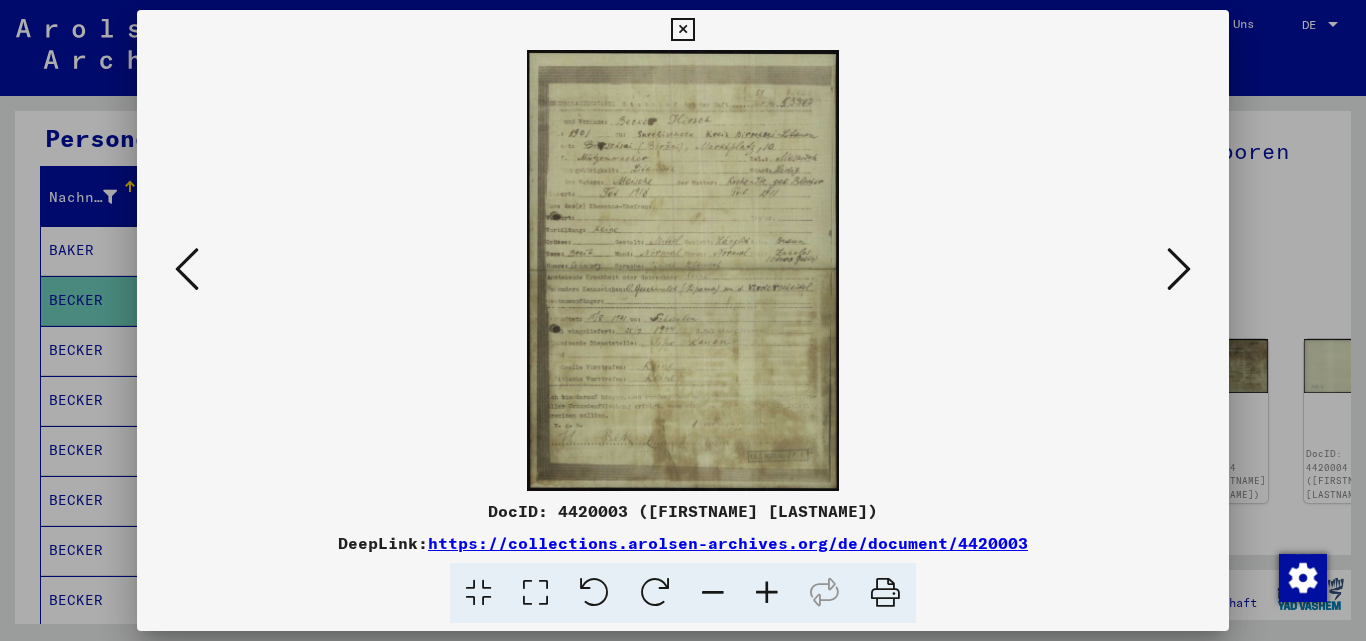 click at bounding box center [1179, 270] 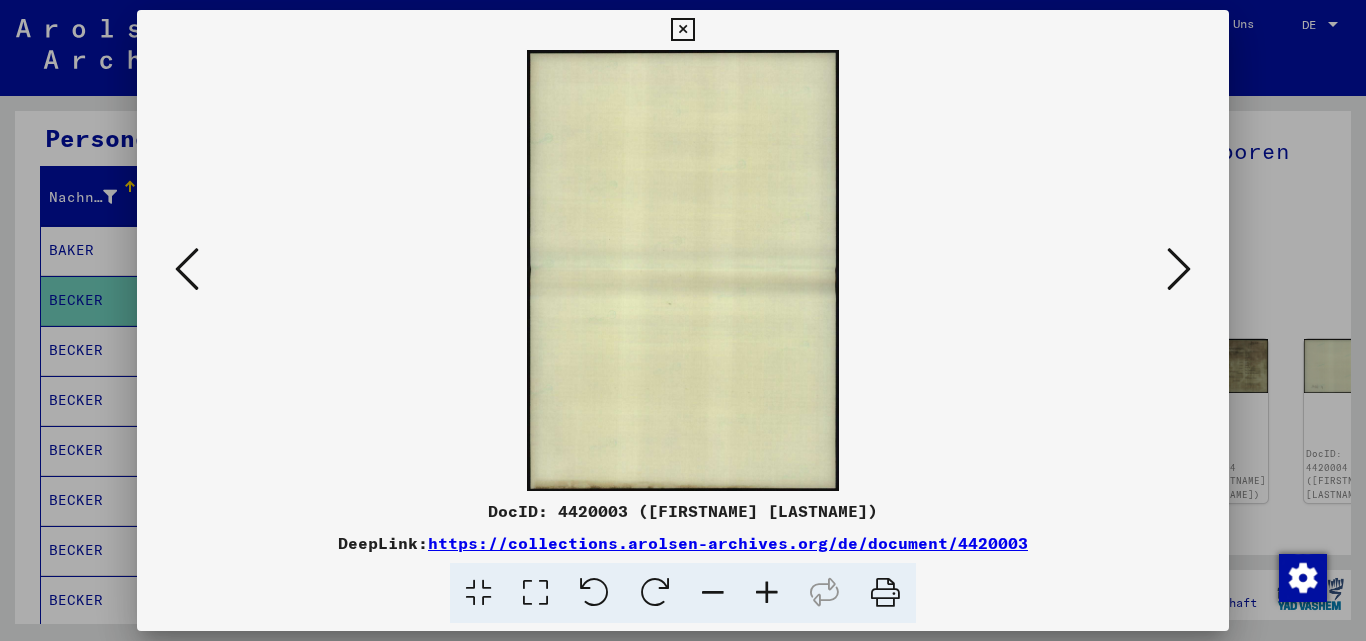 click at bounding box center (1179, 270) 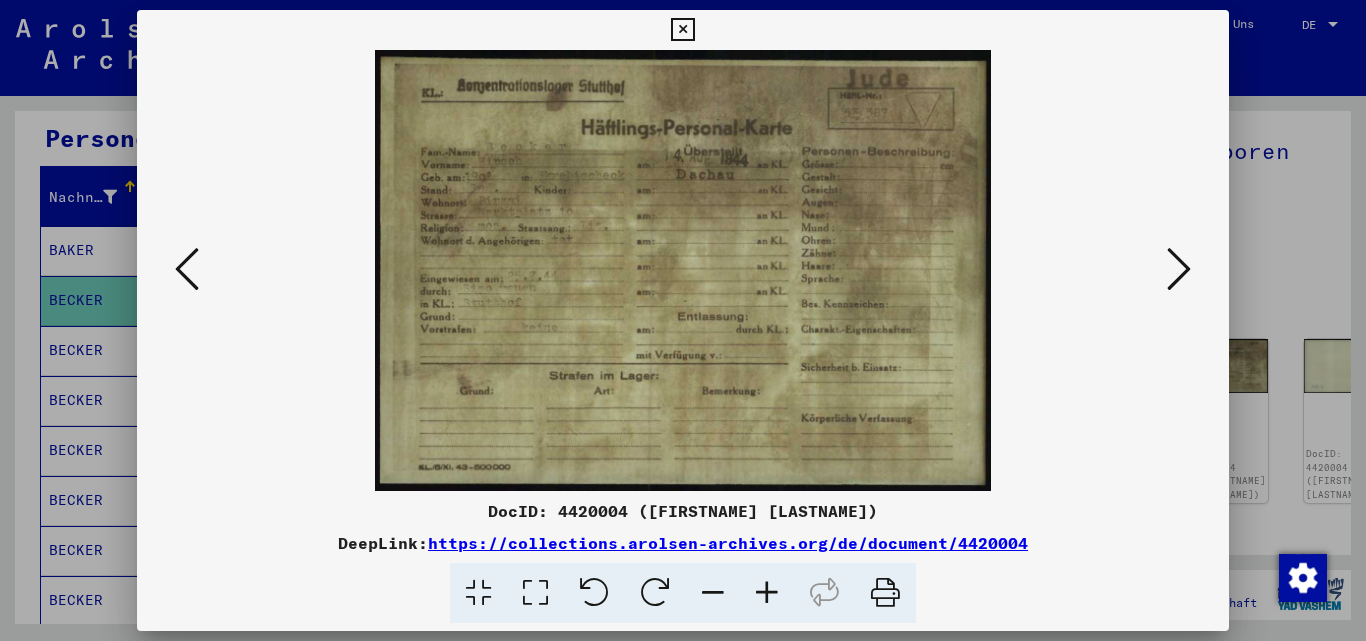 click at bounding box center (1179, 270) 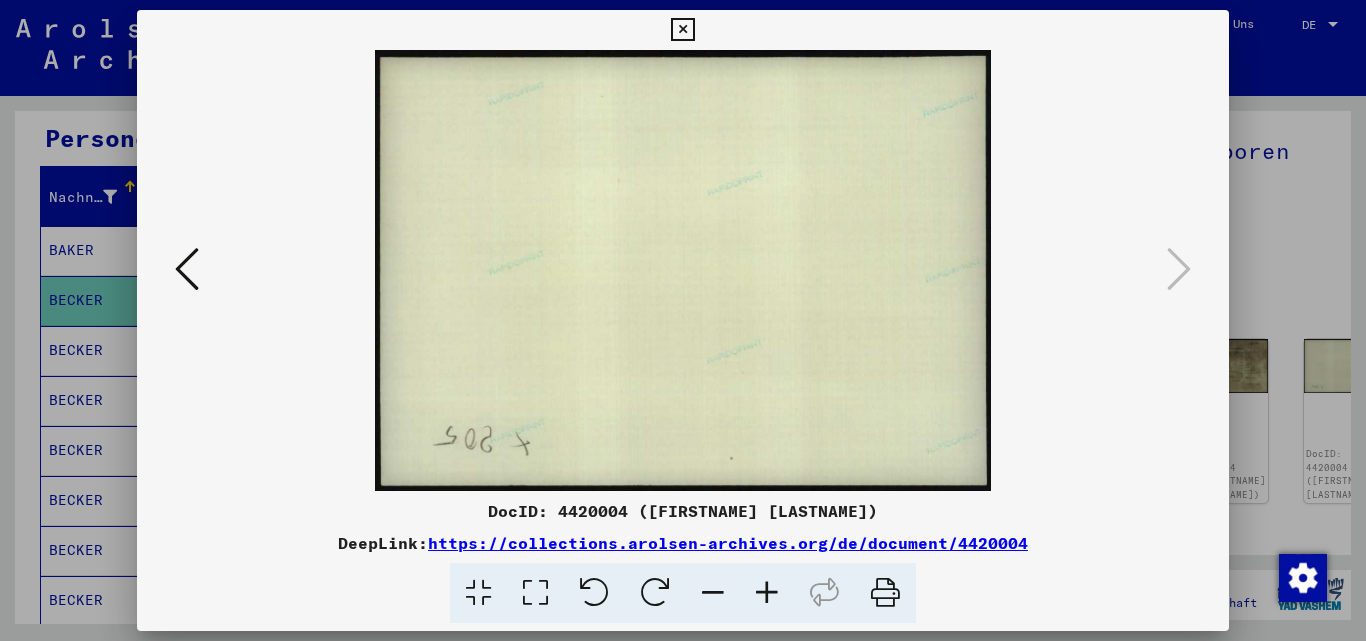 click at bounding box center [683, 320] 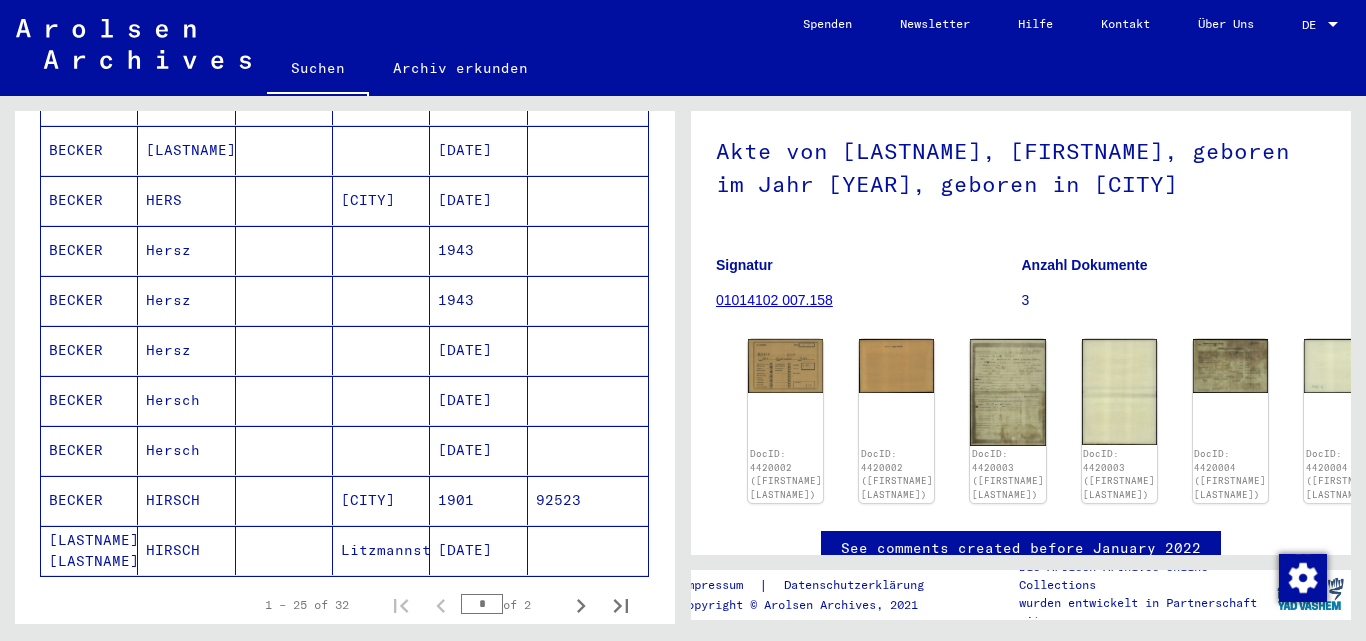 scroll, scrollTop: 1200, scrollLeft: 0, axis: vertical 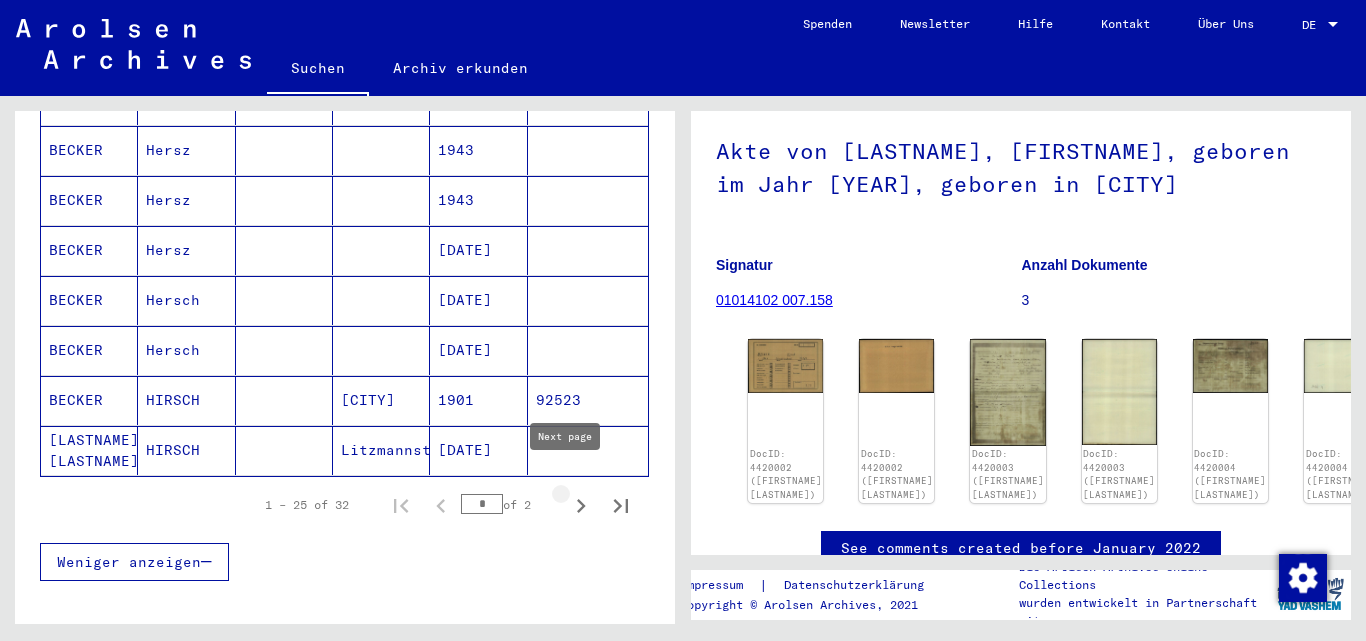 click 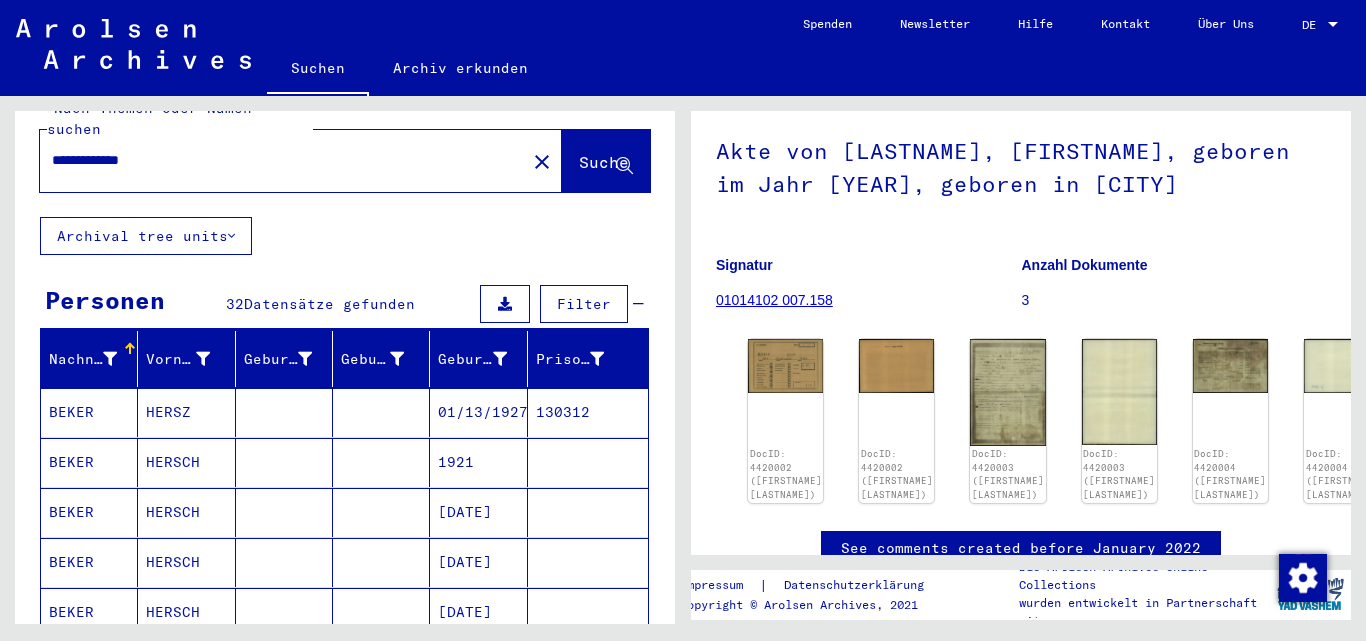 scroll, scrollTop: 0, scrollLeft: 0, axis: both 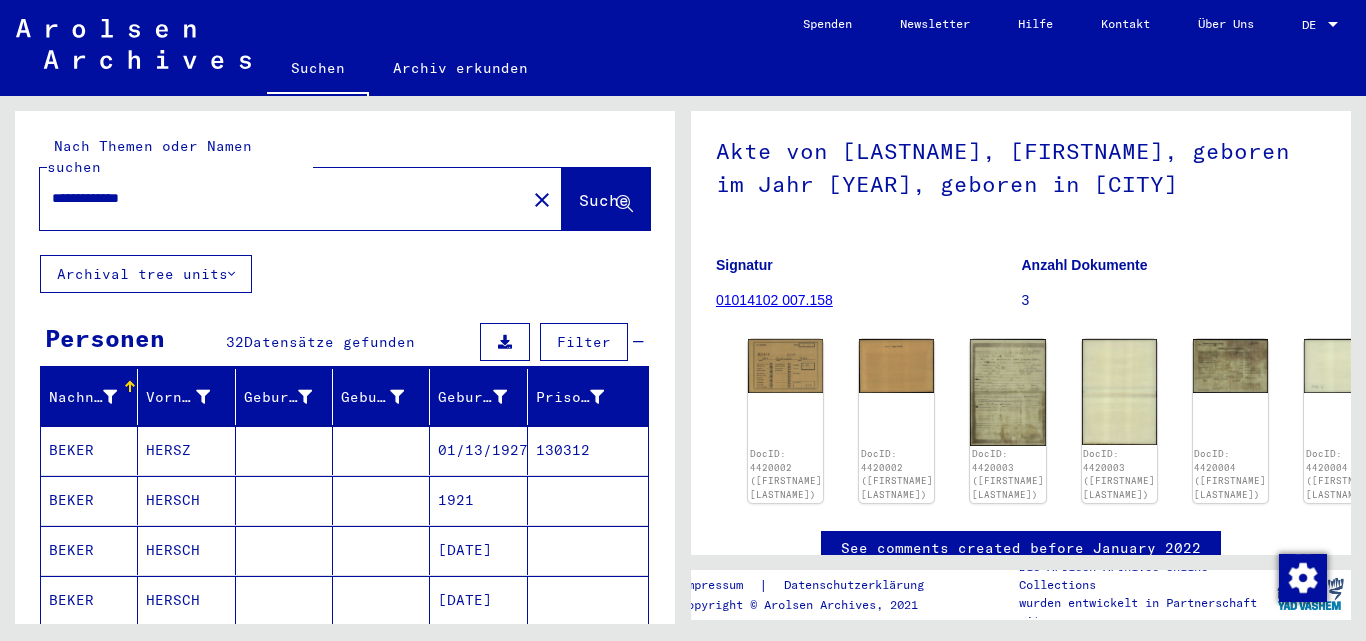 click on "**********" at bounding box center [283, 198] 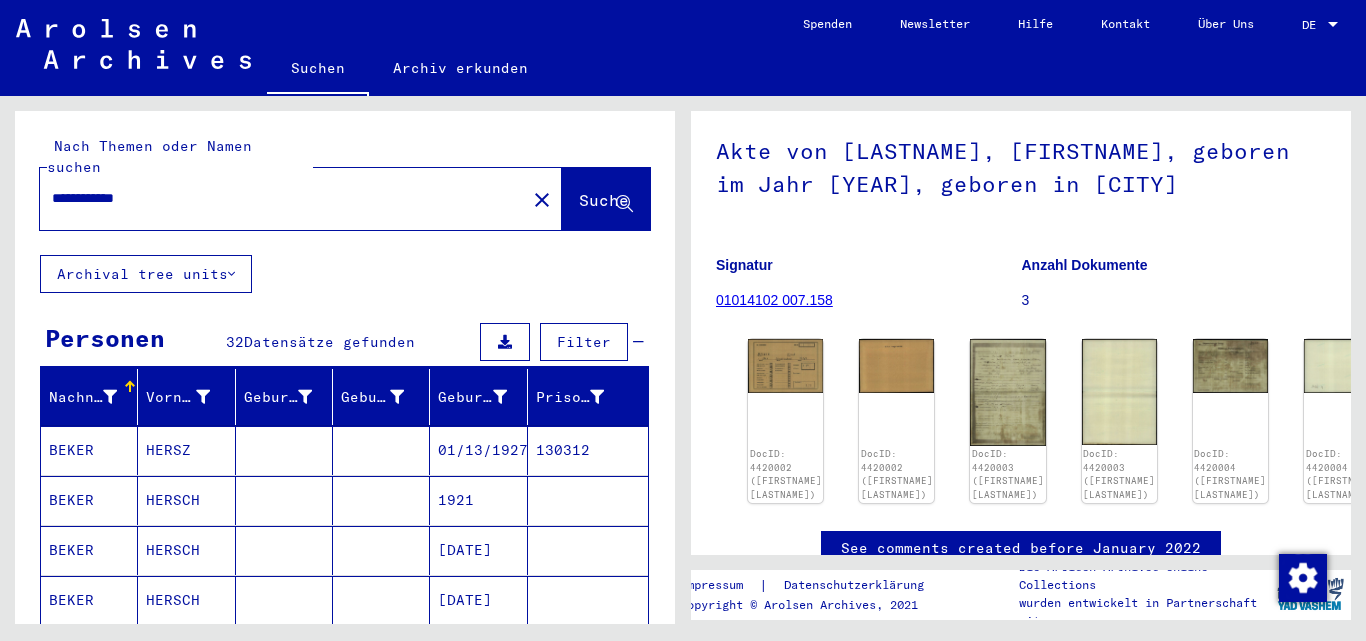 type on "**********" 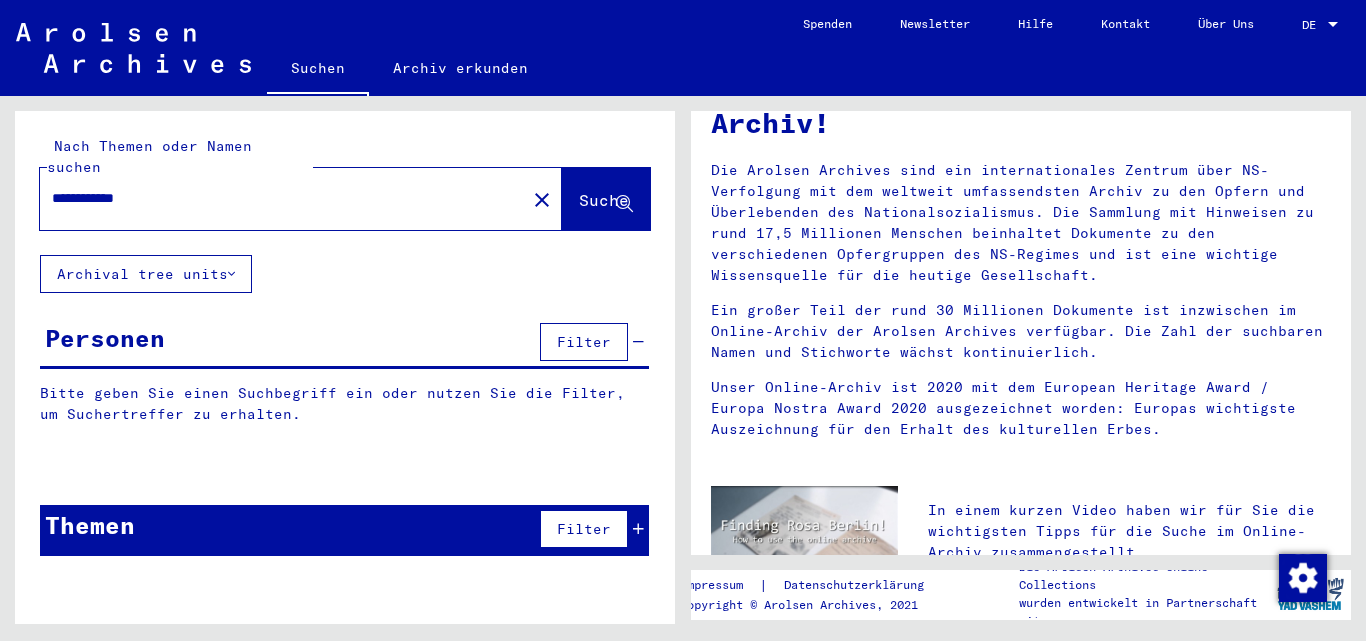 scroll, scrollTop: 0, scrollLeft: 0, axis: both 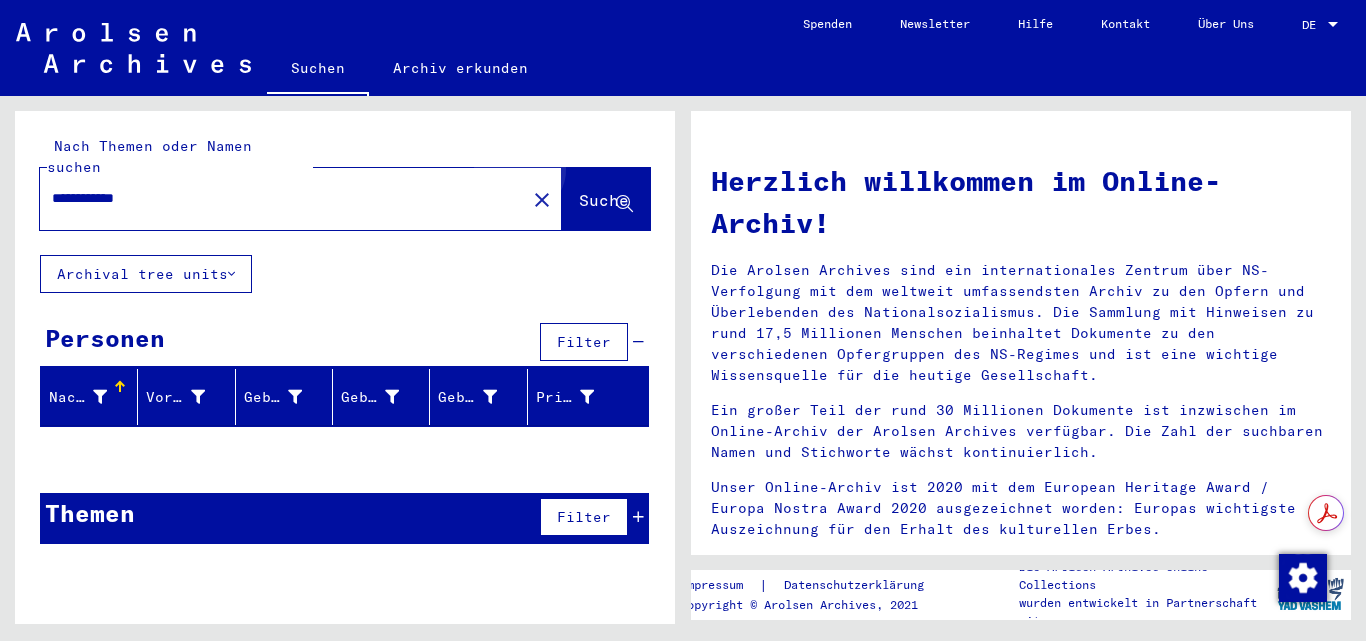 click on "Suche" 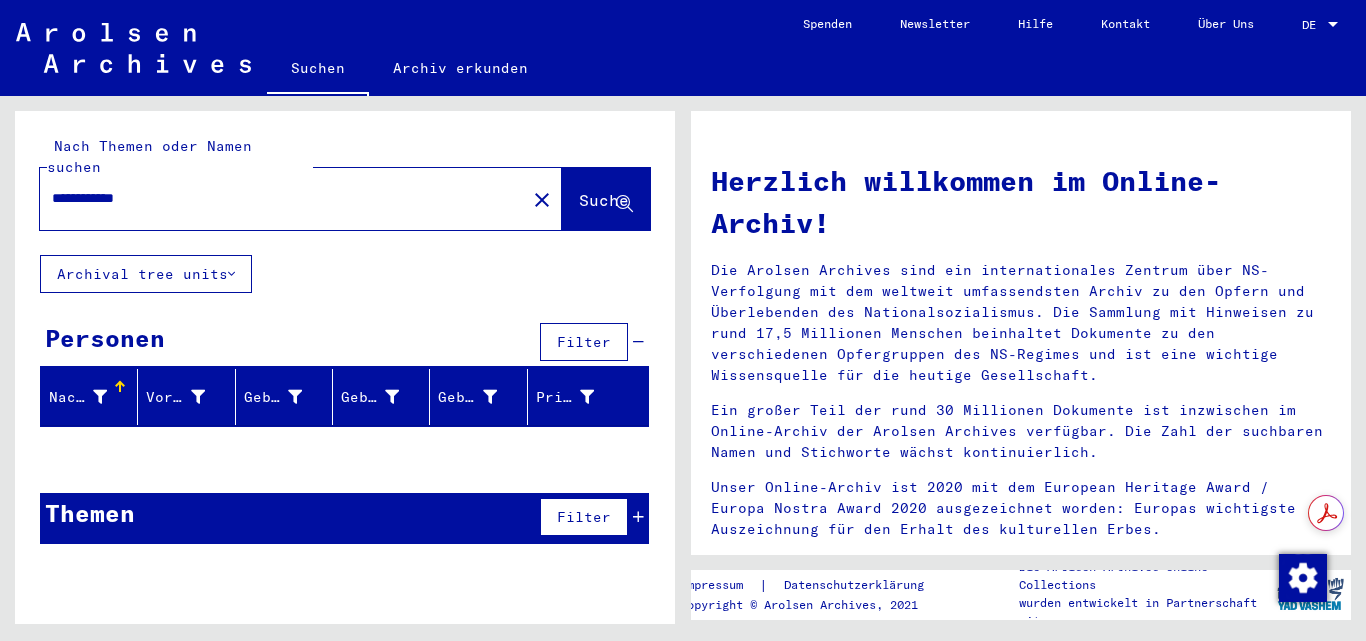 click on "**********" 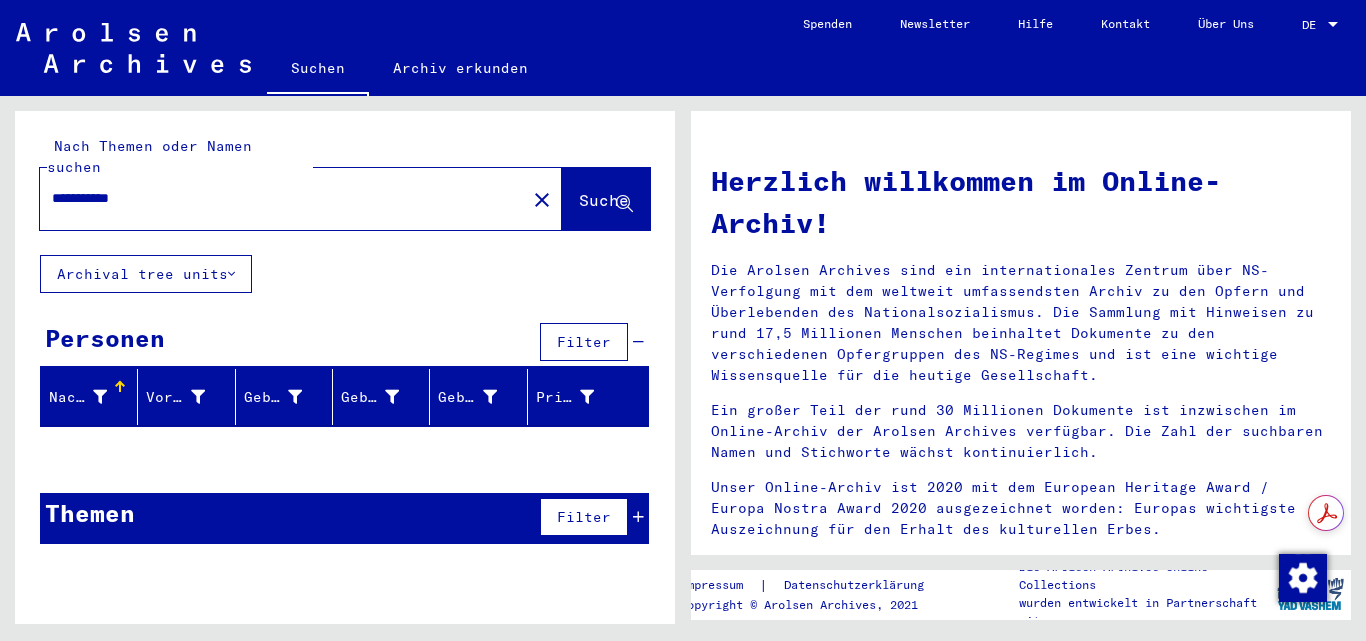 type on "**********" 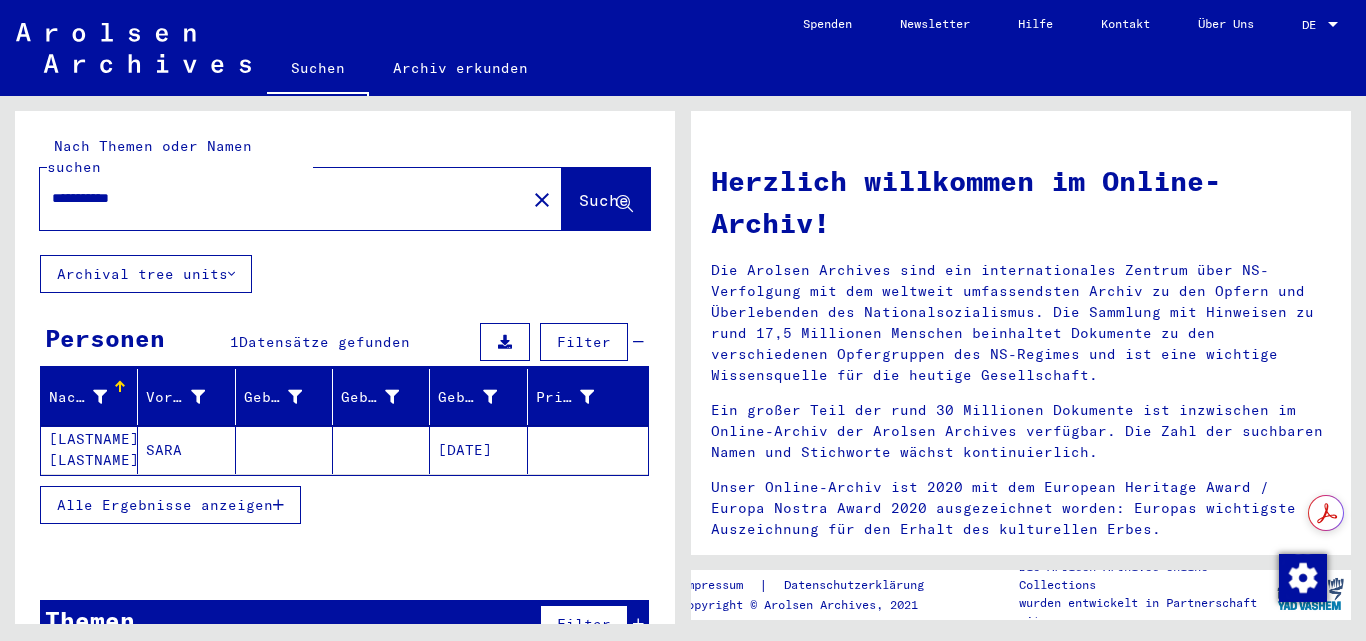 click 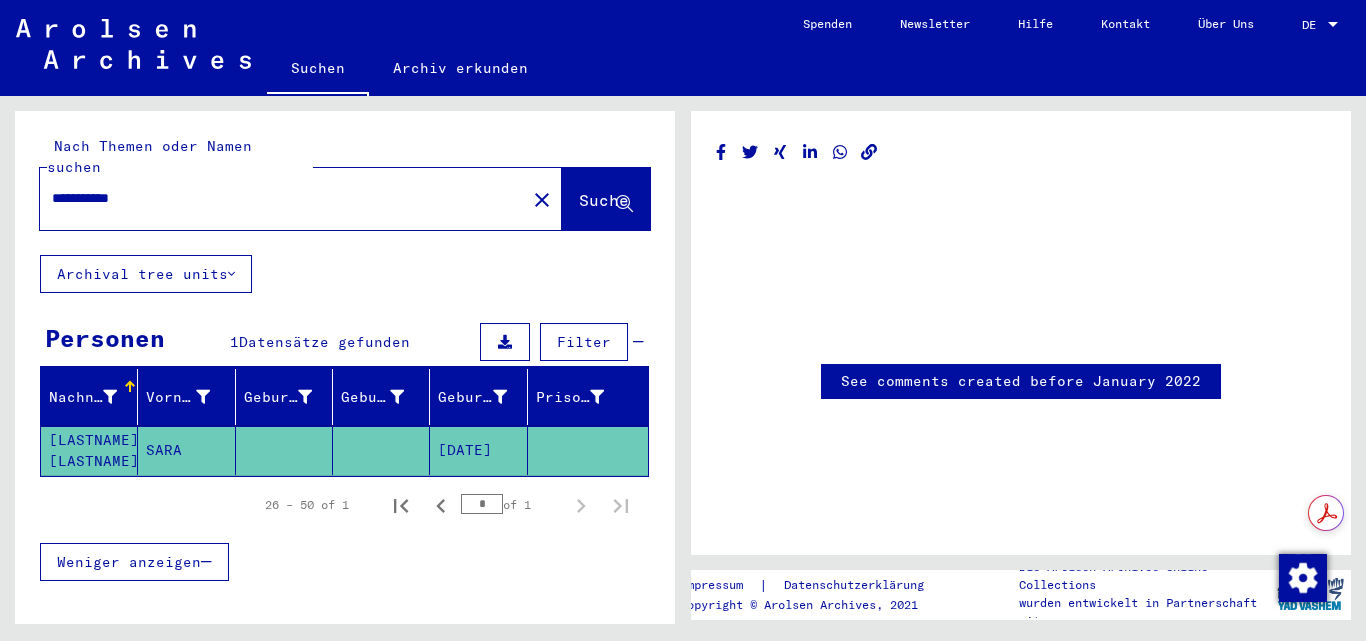 scroll, scrollTop: 0, scrollLeft: 0, axis: both 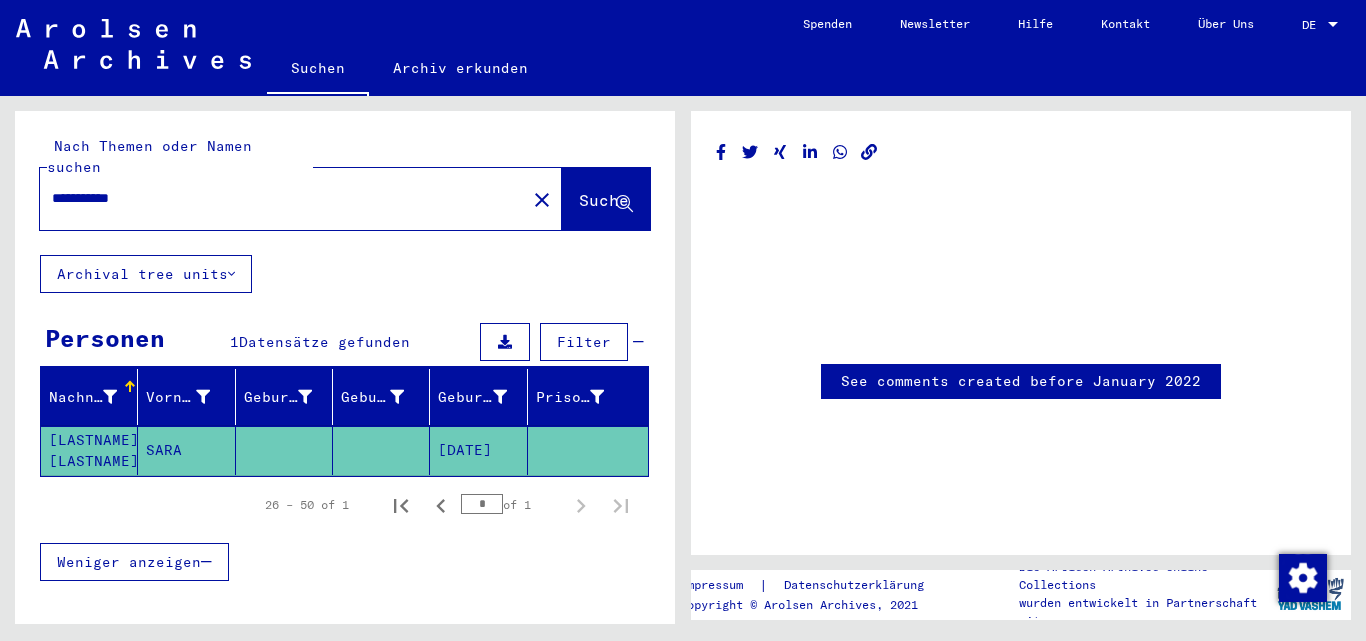 click on "[DATE]" 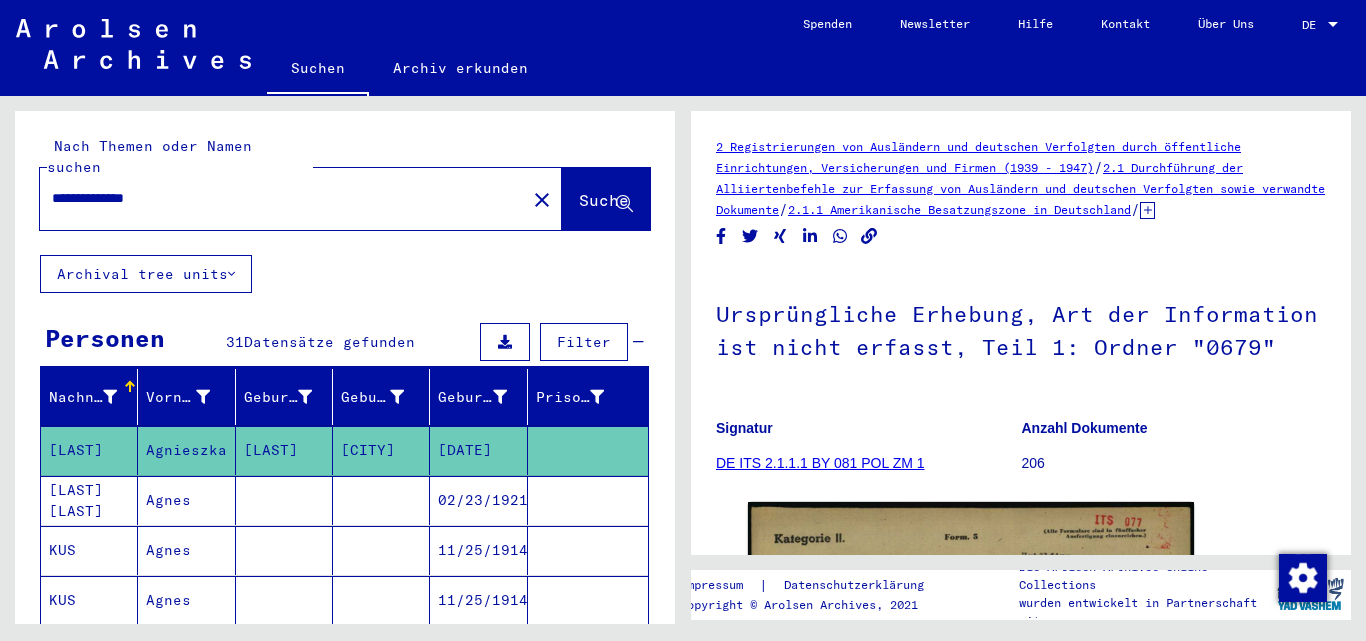 scroll, scrollTop: 0, scrollLeft: 0, axis: both 